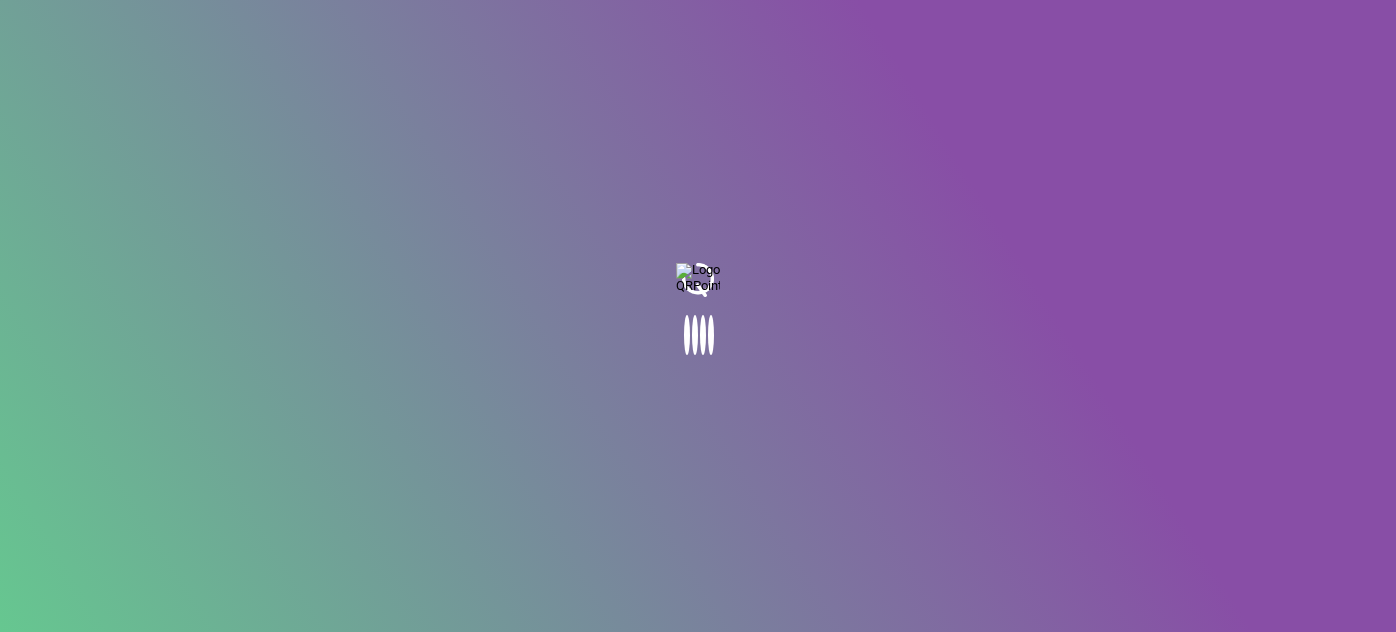 scroll, scrollTop: 0, scrollLeft: 0, axis: both 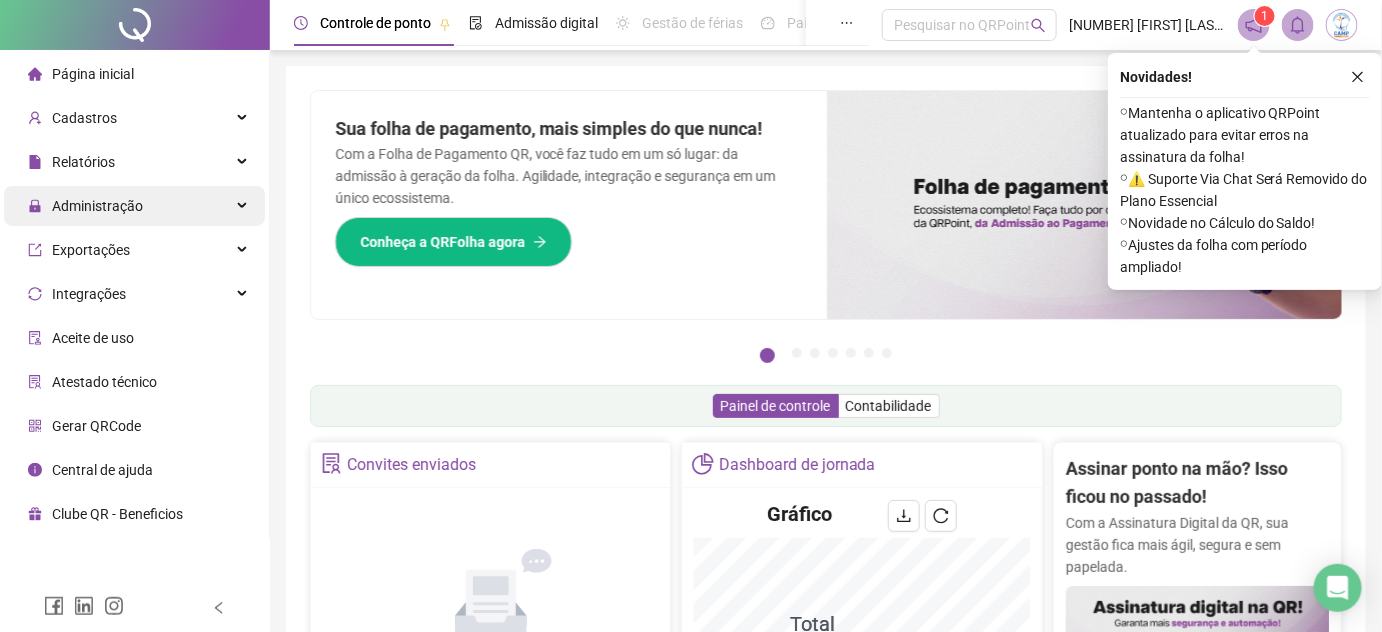 click on "Administração" at bounding box center (97, 206) 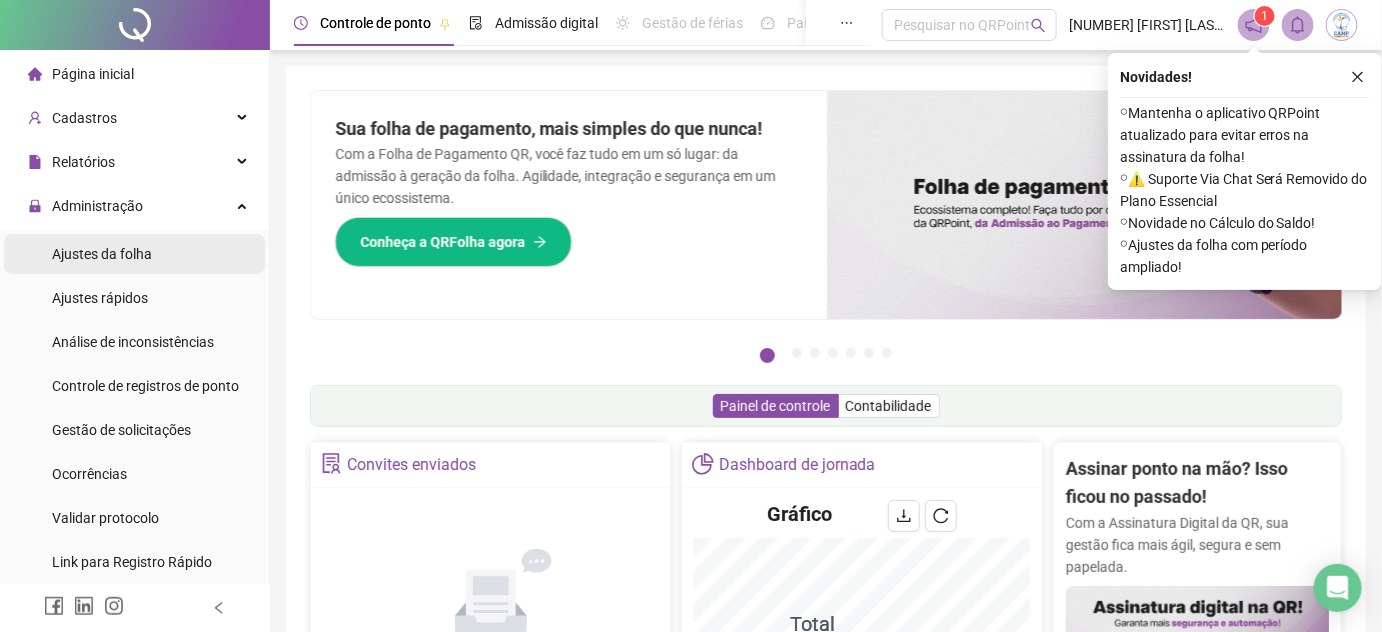 click on "Ajustes da folha" at bounding box center (102, 254) 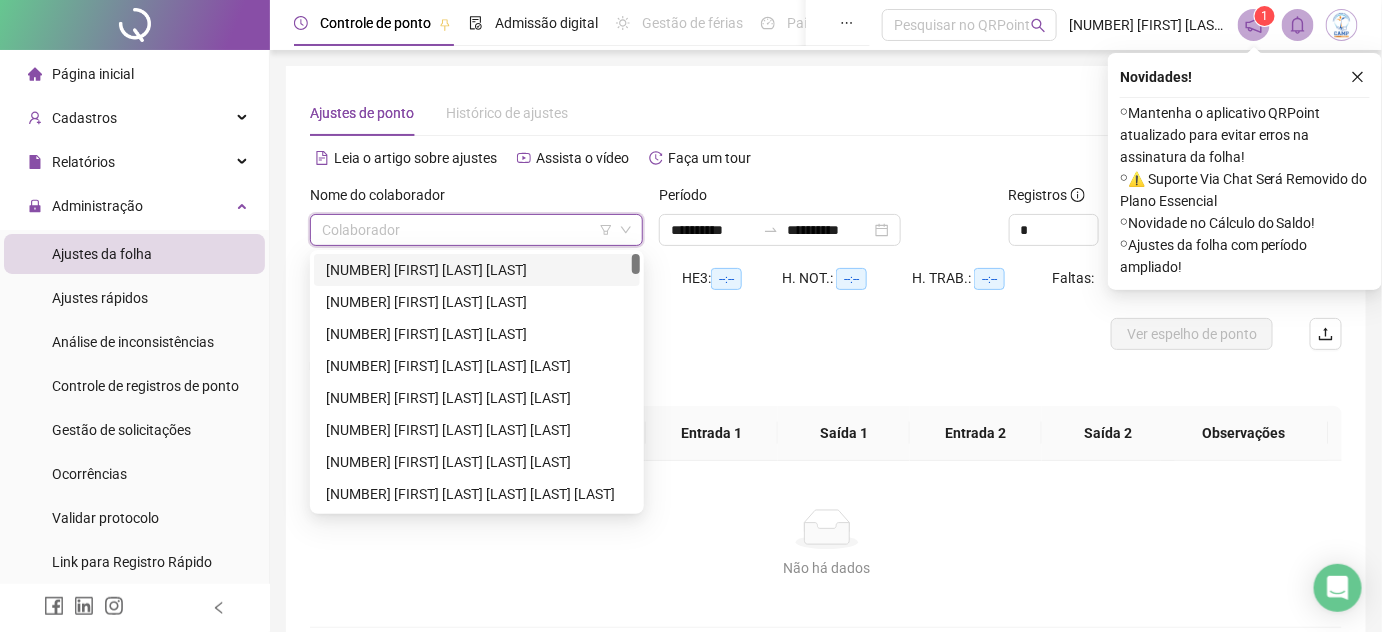 click at bounding box center (467, 230) 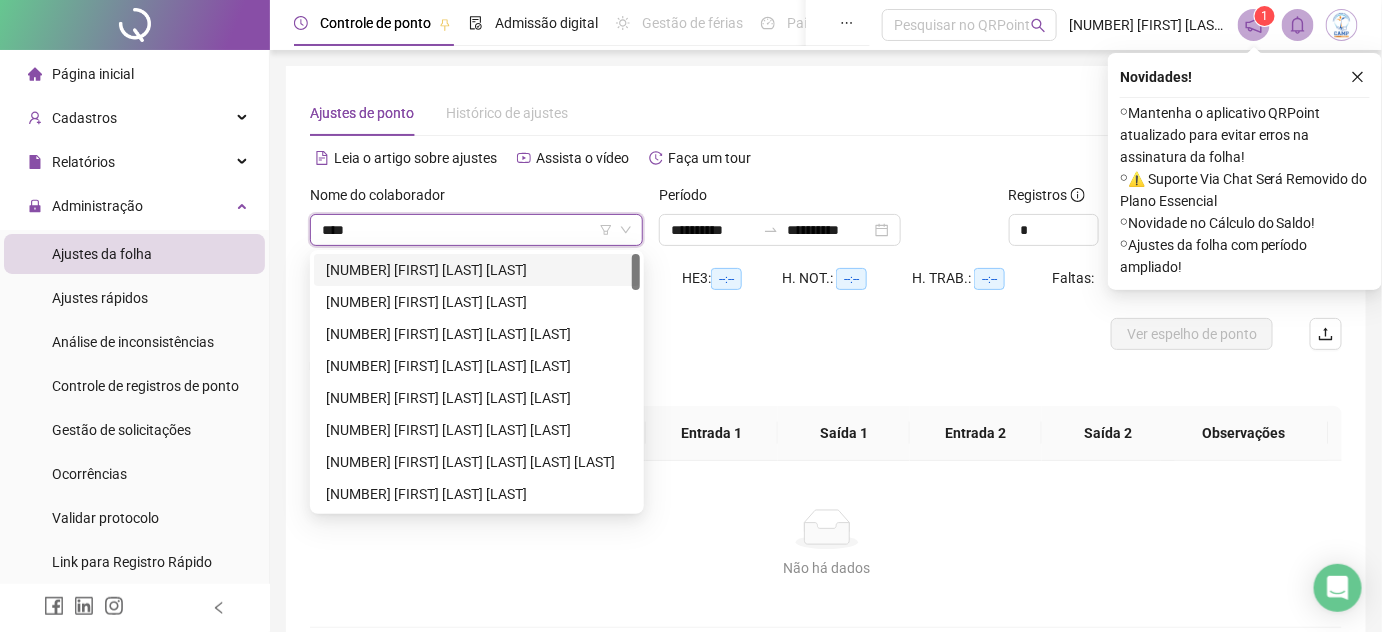 type on "*****" 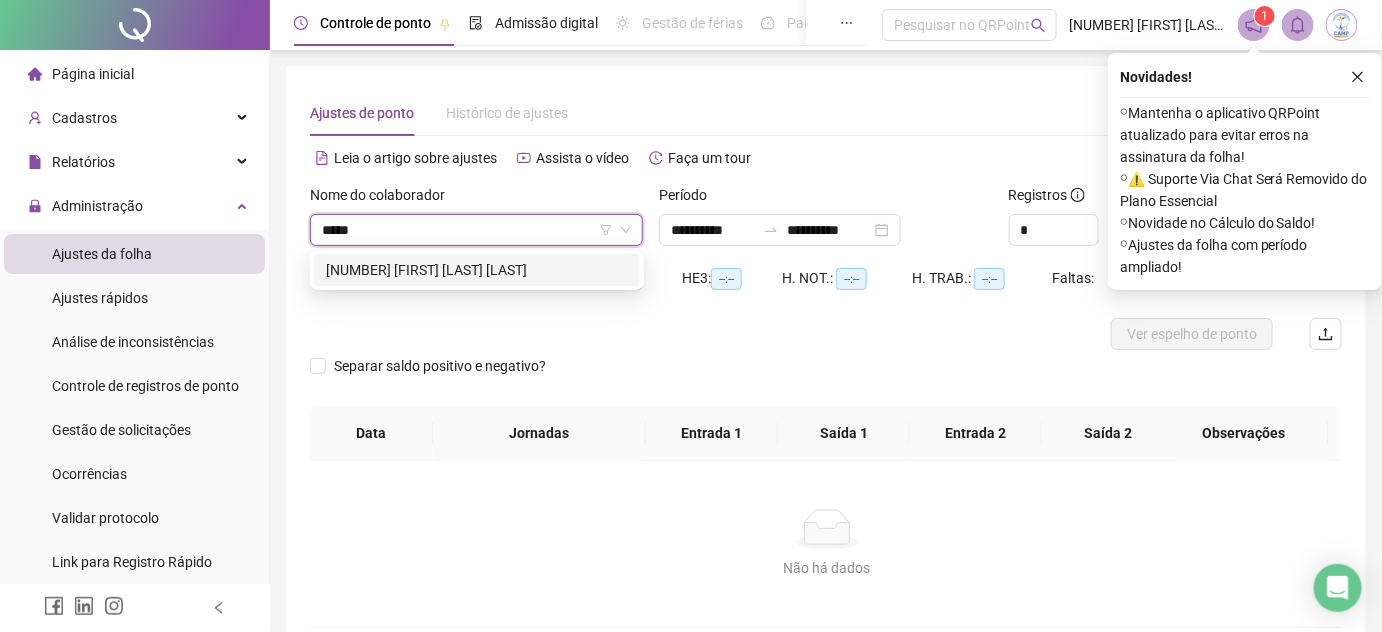 type 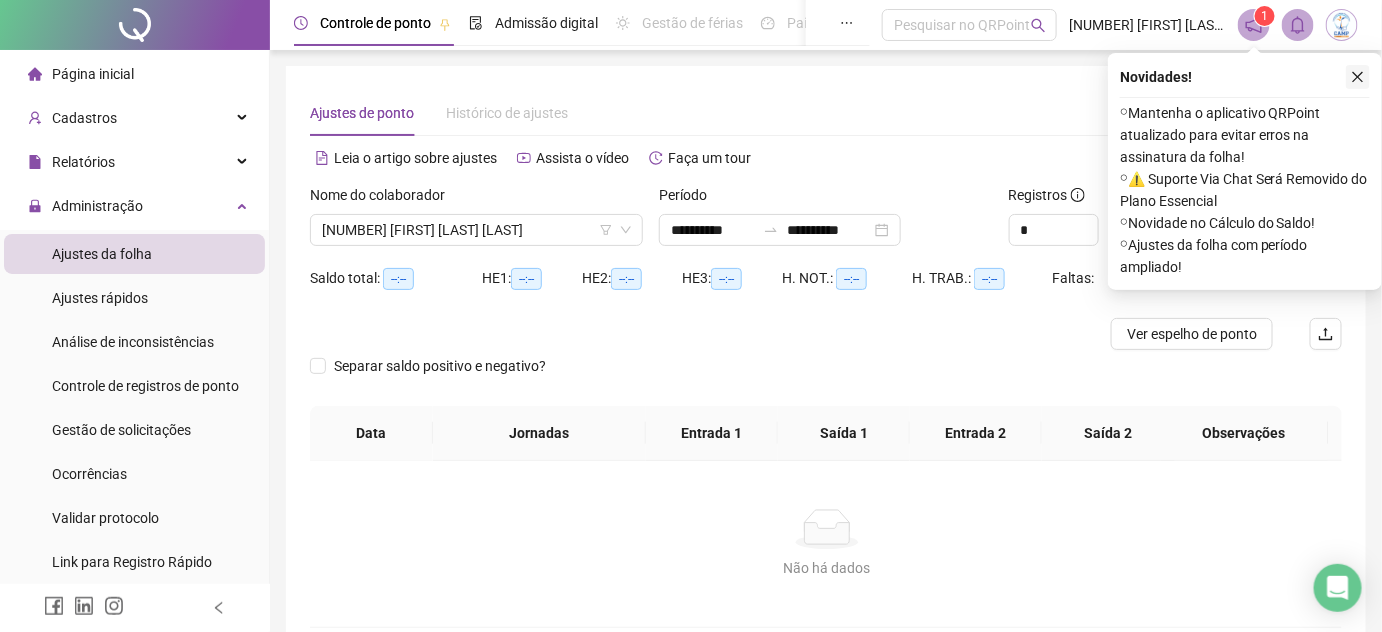 click 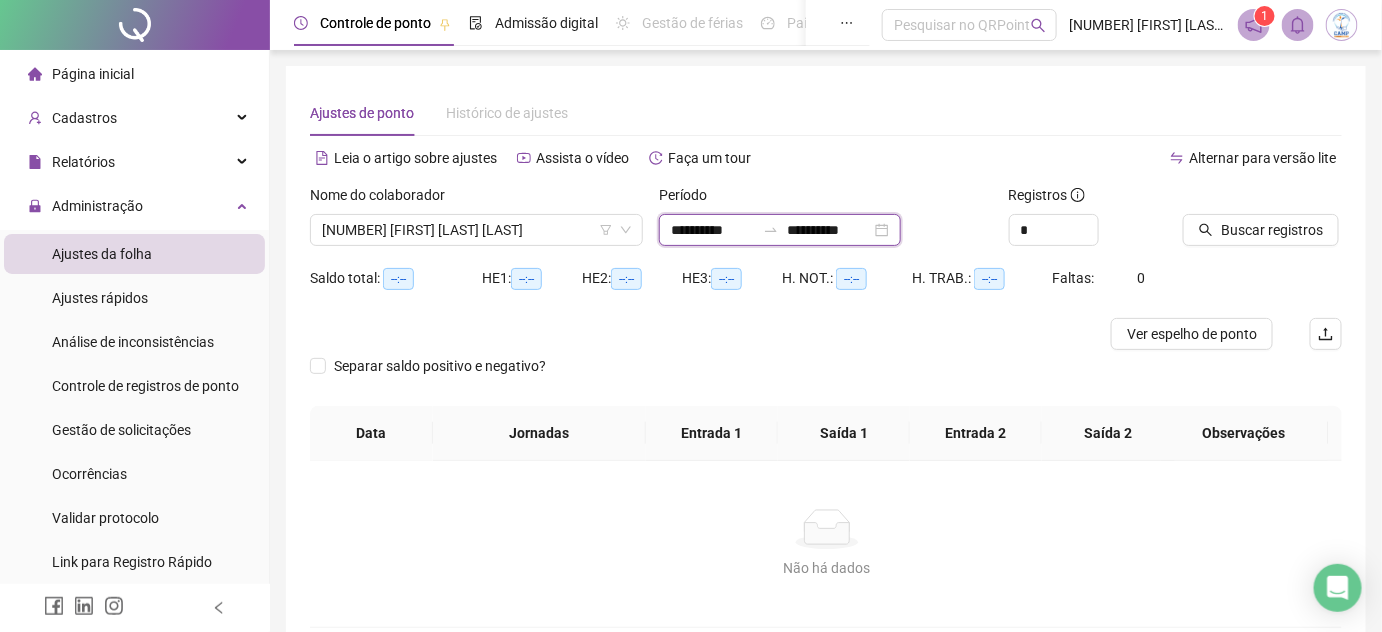 click on "**********" at bounding box center (829, 230) 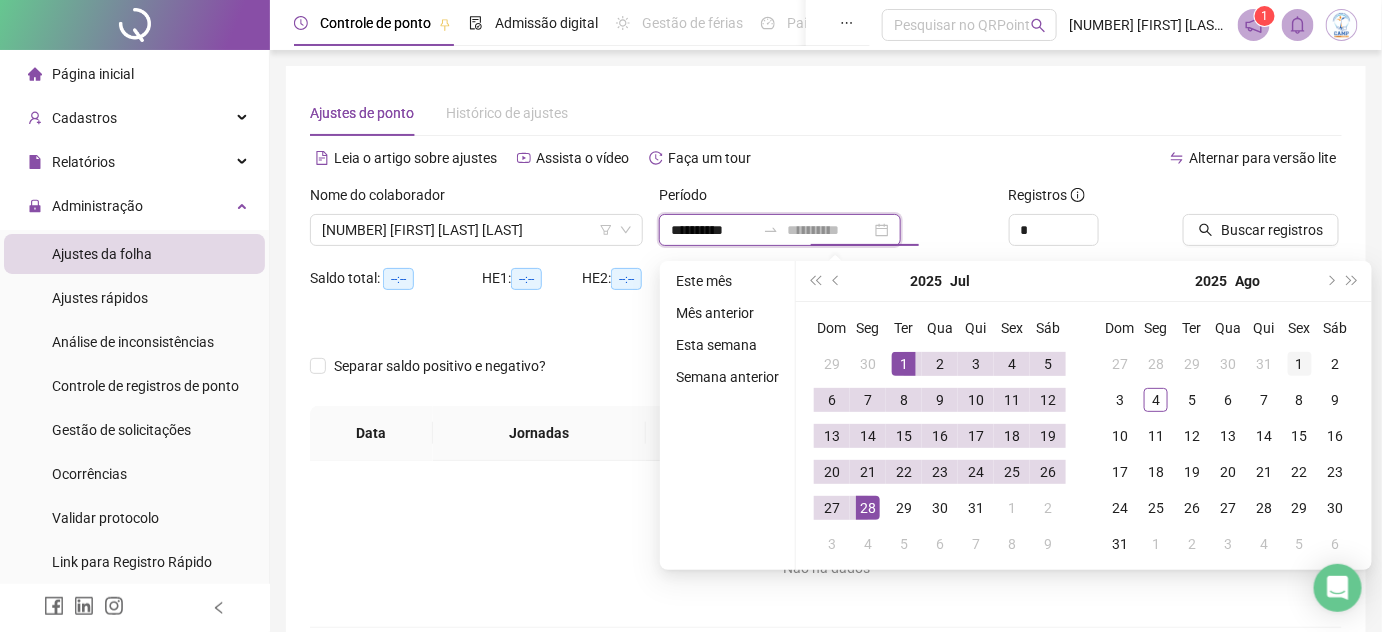 type on "**********" 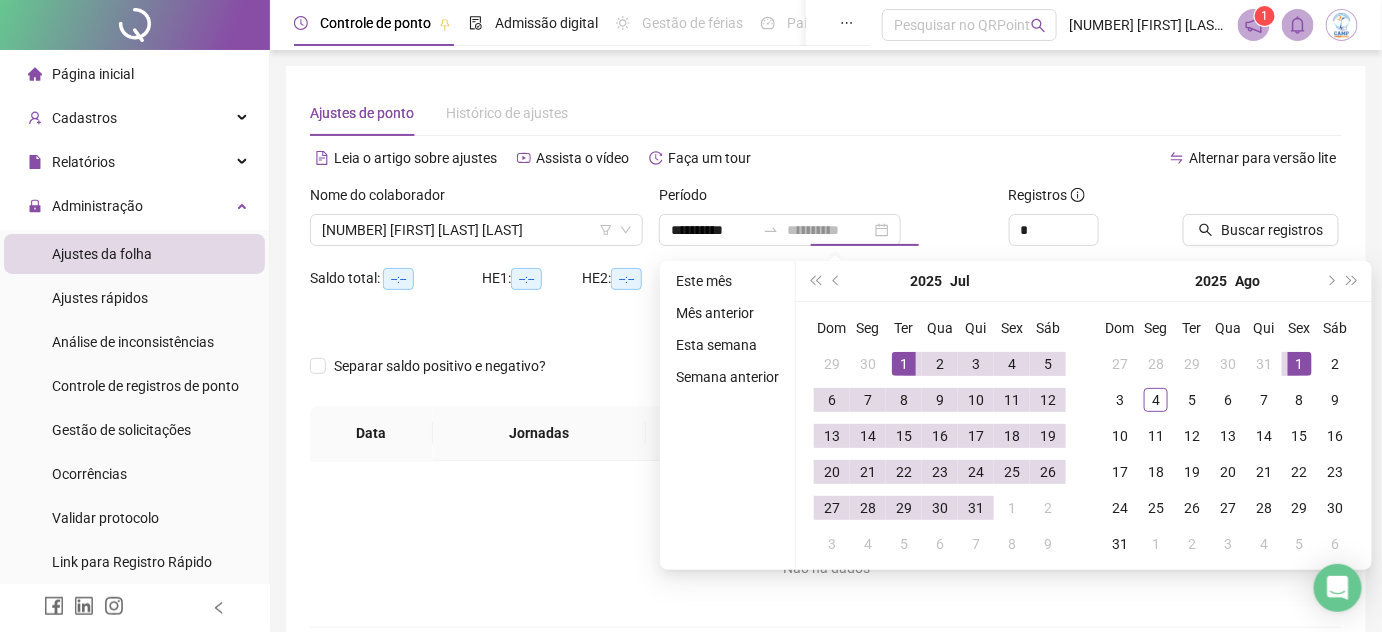 click on "1" at bounding box center (1300, 364) 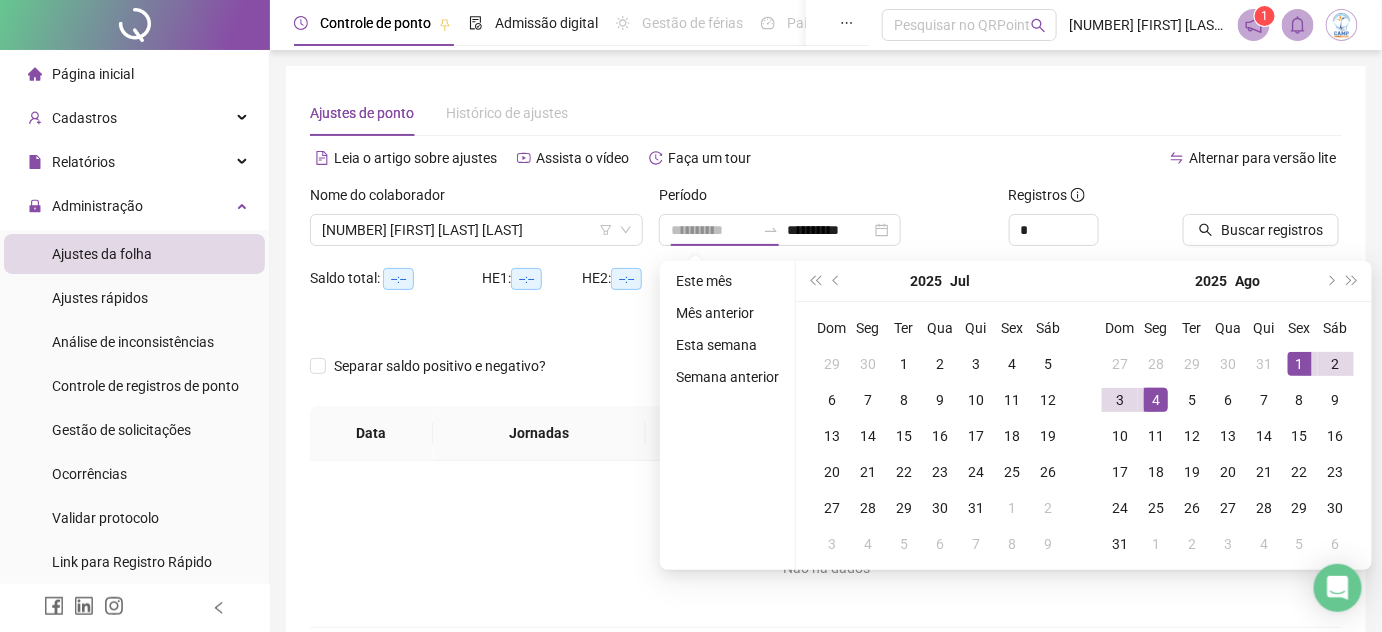 click on "4" at bounding box center (1156, 400) 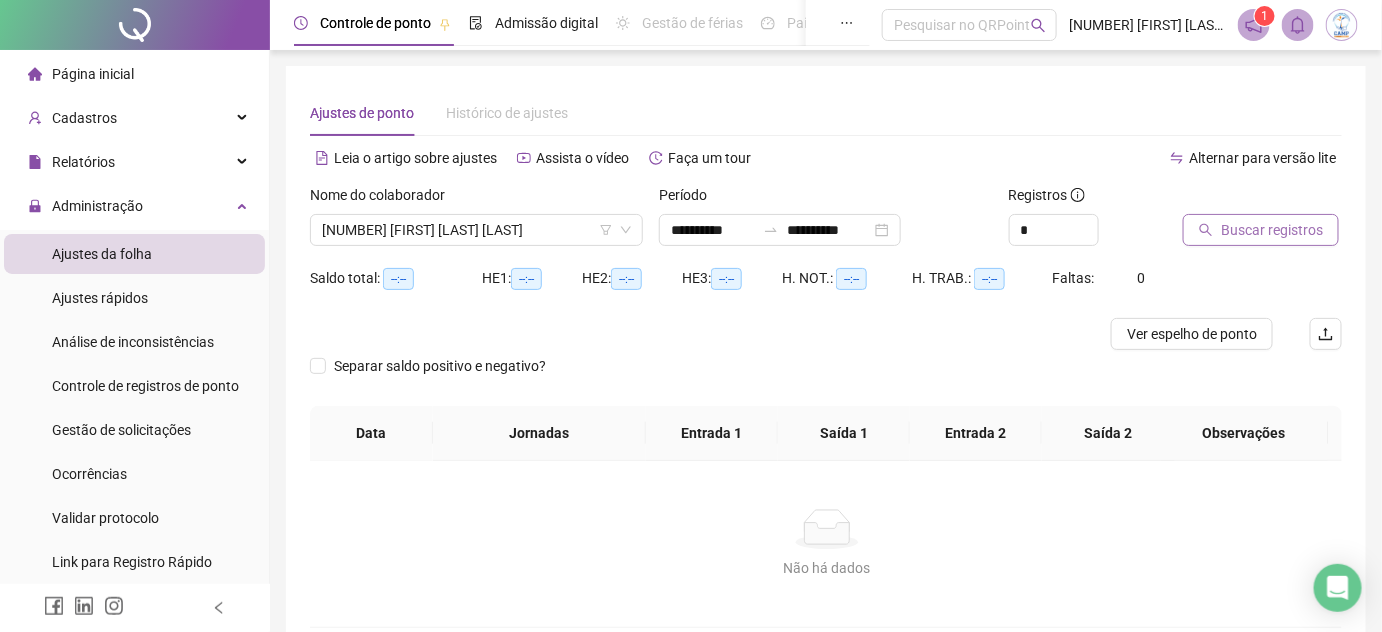 click on "Buscar registros" at bounding box center [1261, 230] 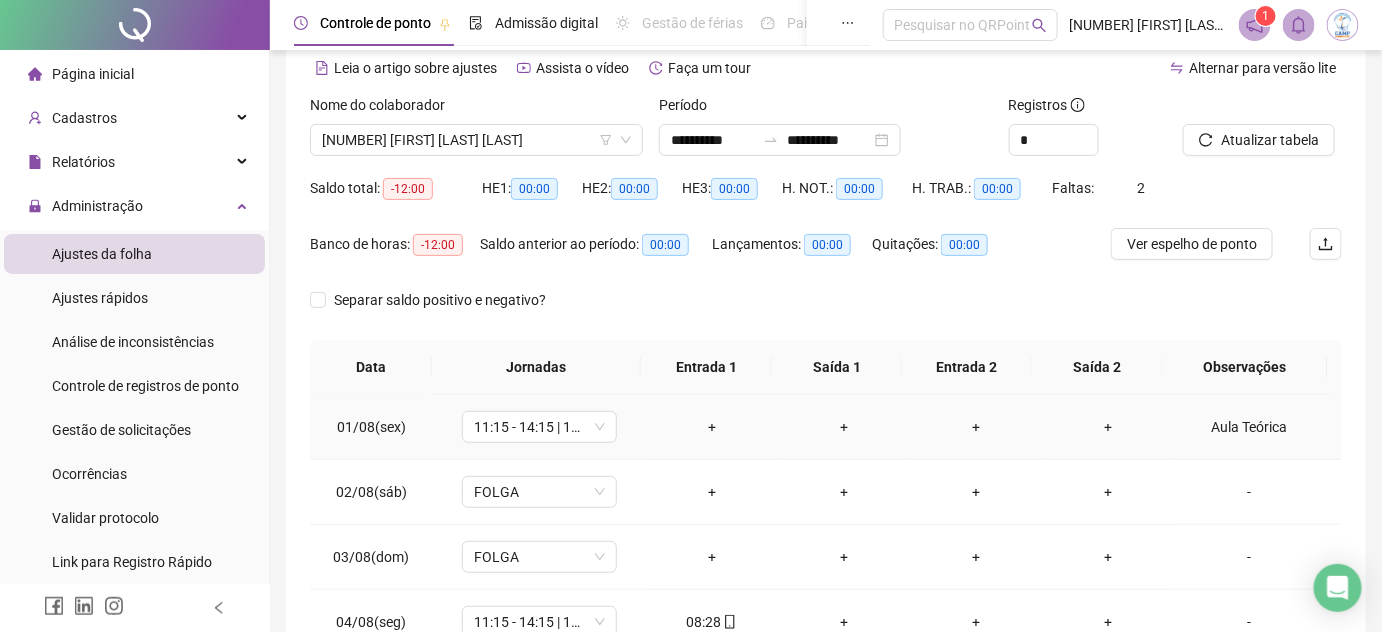 scroll, scrollTop: 181, scrollLeft: 0, axis: vertical 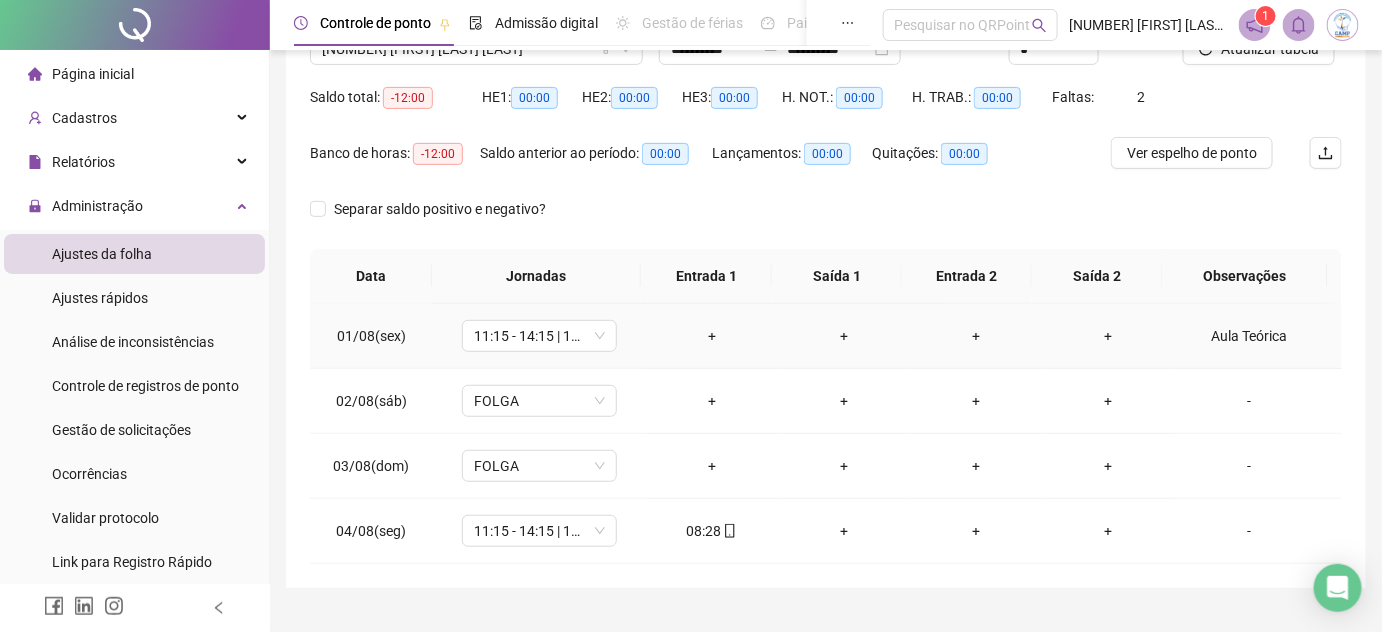 click on "Aula Teórica" at bounding box center (1249, 336) 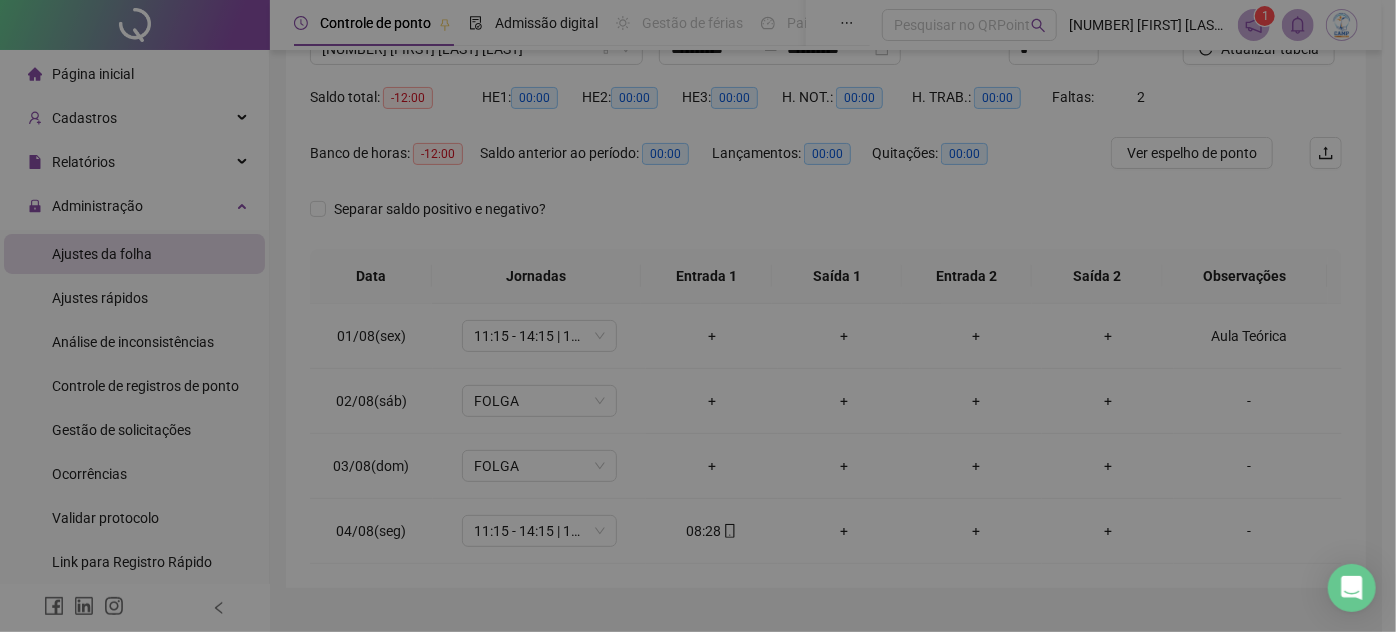 type on "**********" 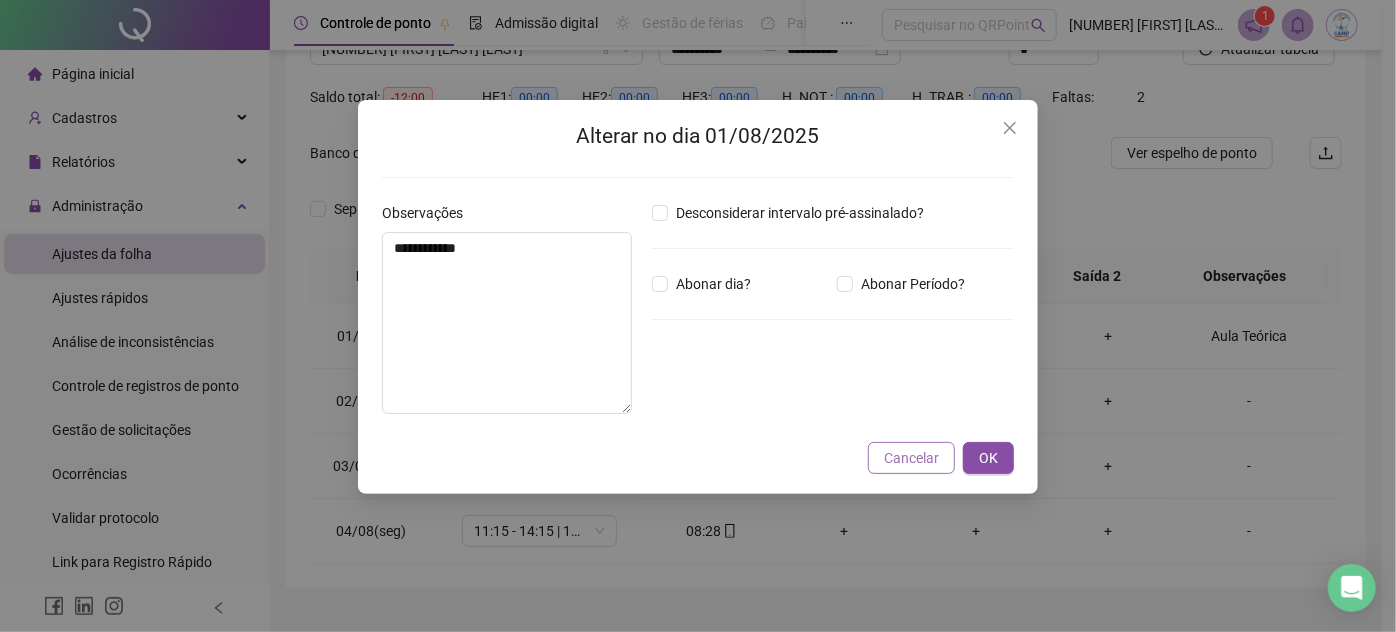 click on "Cancelar" at bounding box center [911, 458] 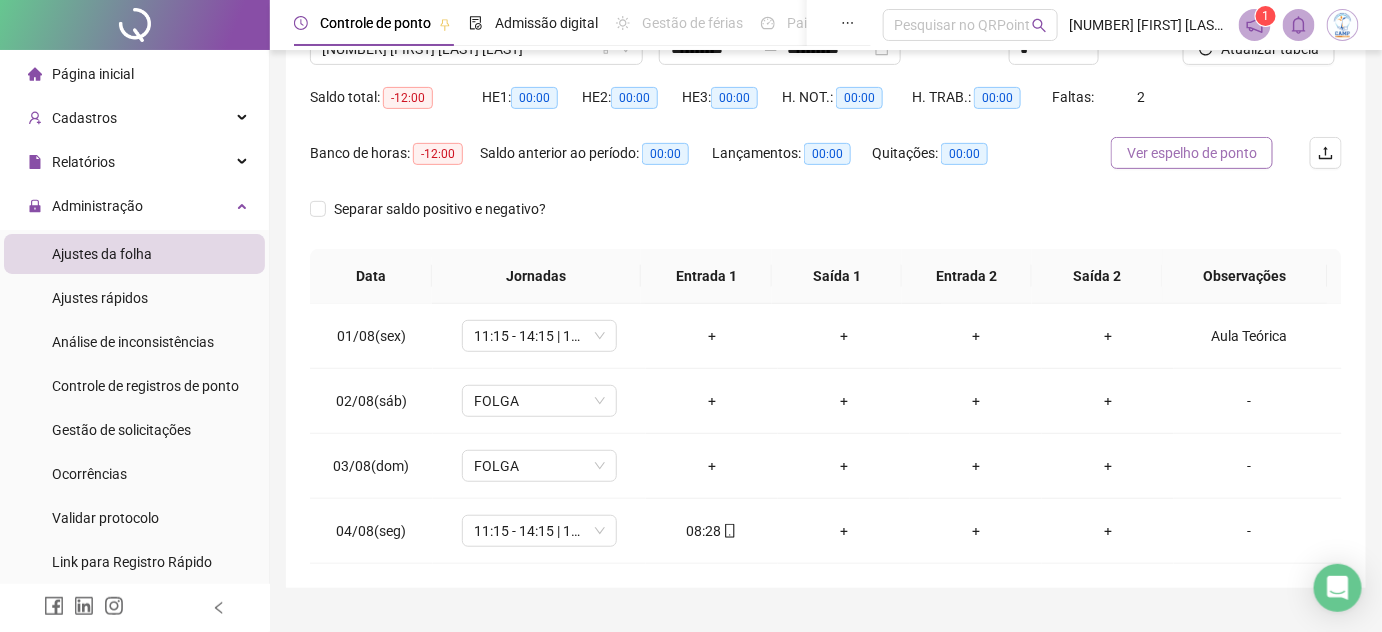 click on "Ver espelho de ponto" at bounding box center [1192, 153] 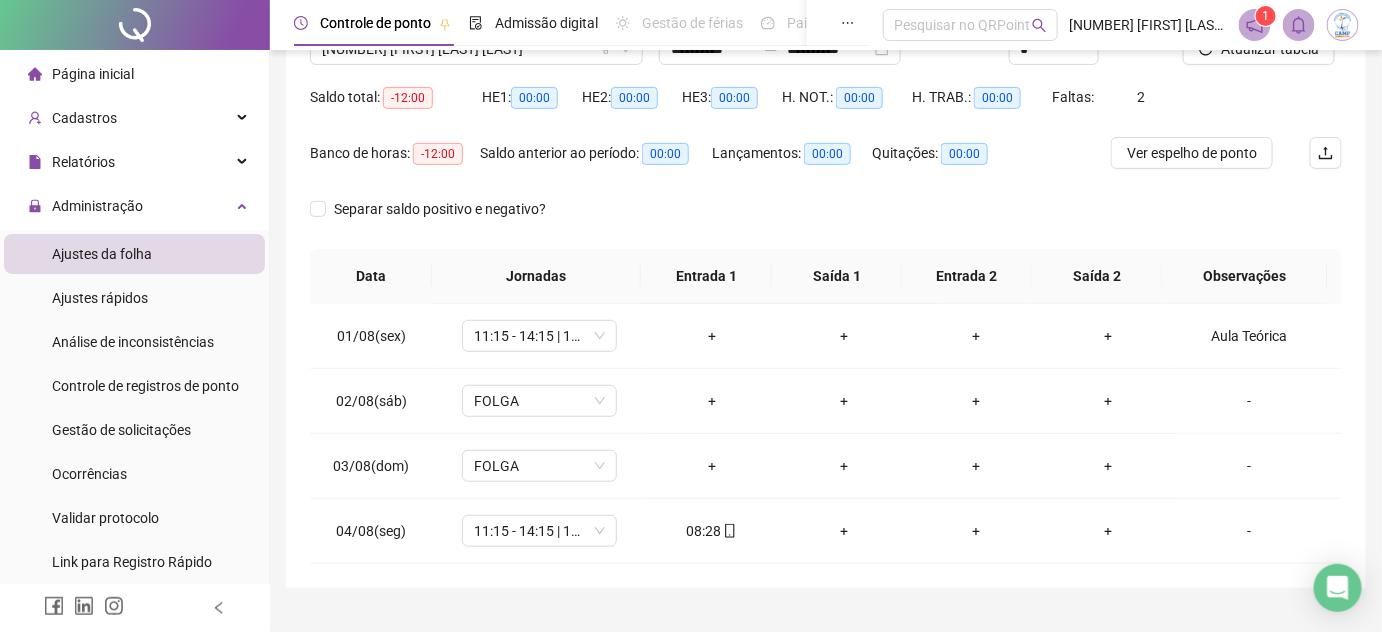 scroll, scrollTop: 0, scrollLeft: 0, axis: both 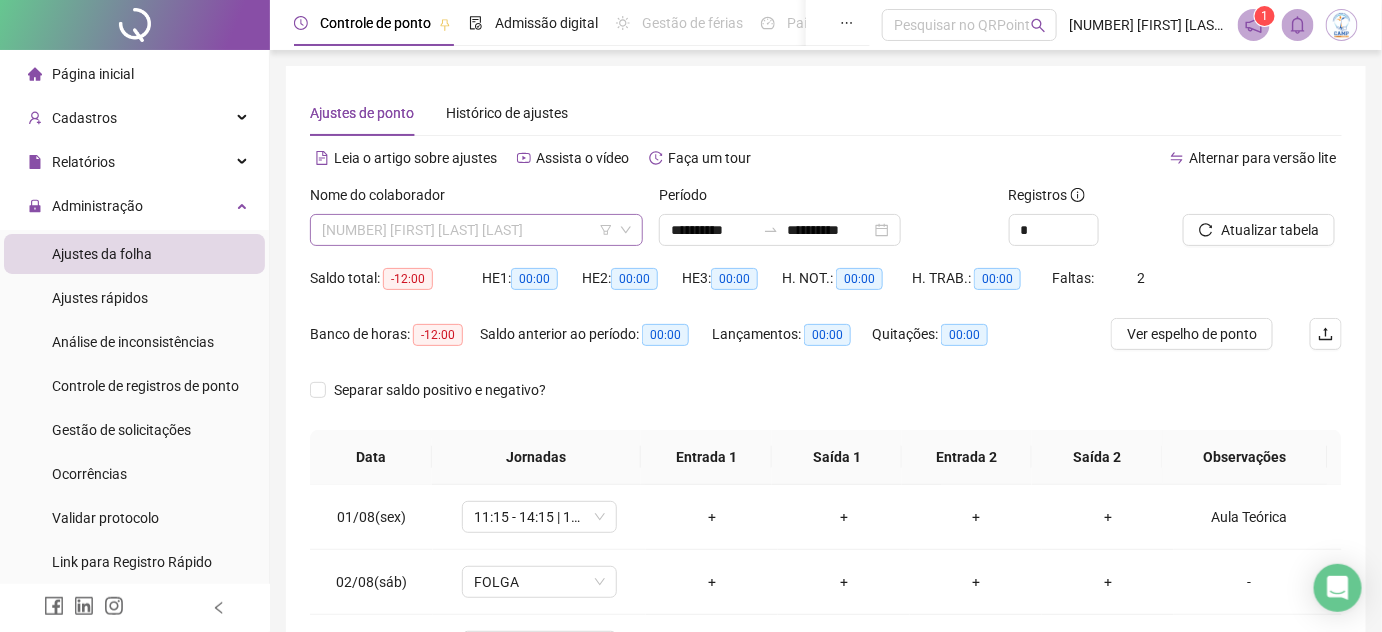 click on "[NUMBER] [FIRST] [LAST] [LAST]" at bounding box center [476, 230] 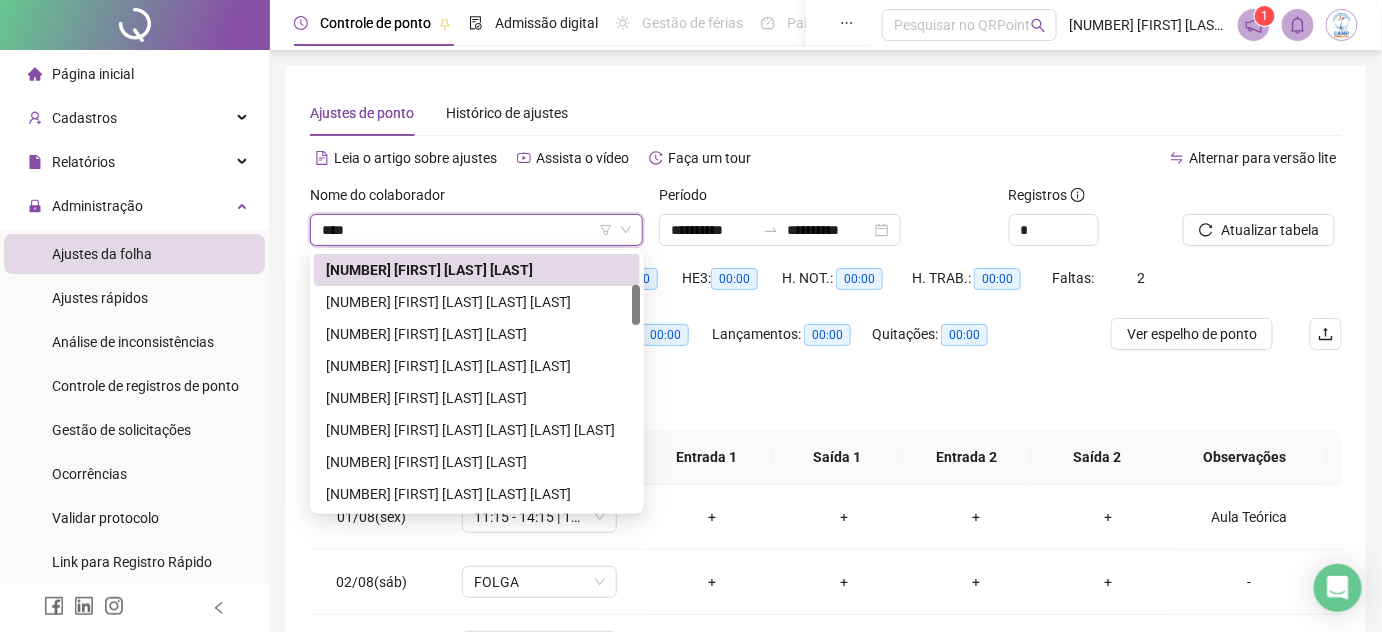 scroll, scrollTop: 0, scrollLeft: 0, axis: both 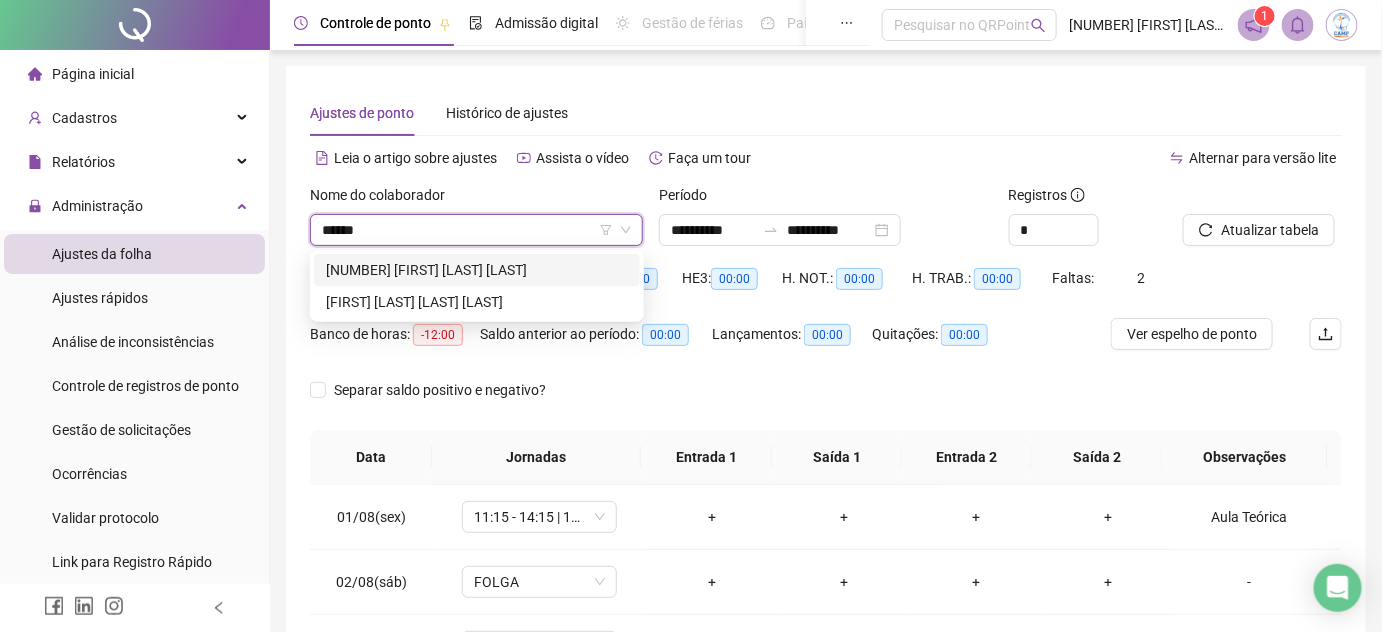 type on "*******" 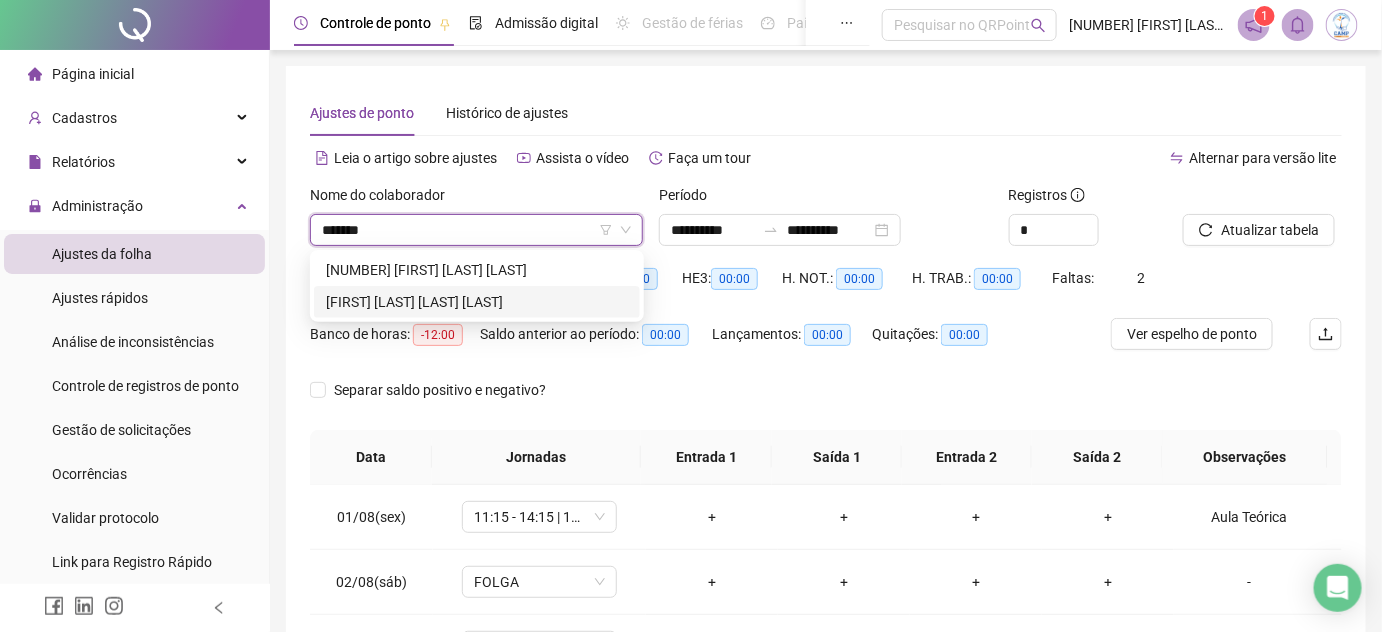 click on "[FIRST] [LAST] [LAST] [LAST]" at bounding box center [477, 302] 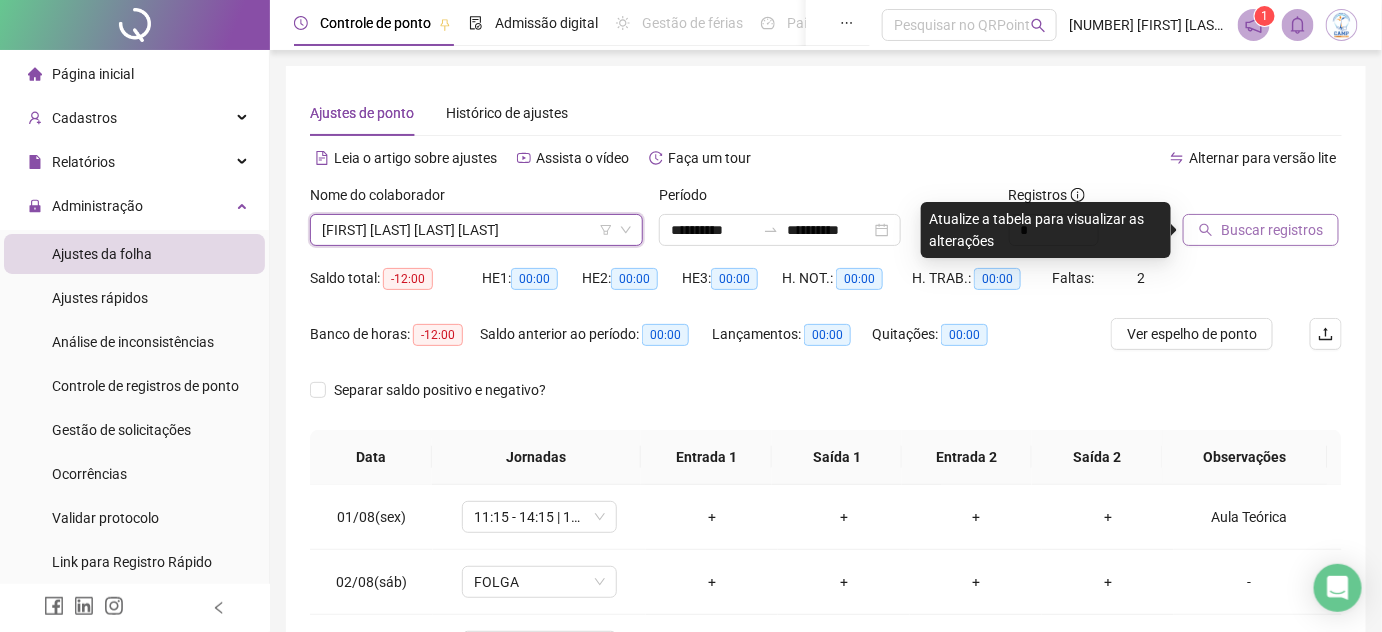 click on "Buscar registros" at bounding box center (1261, 230) 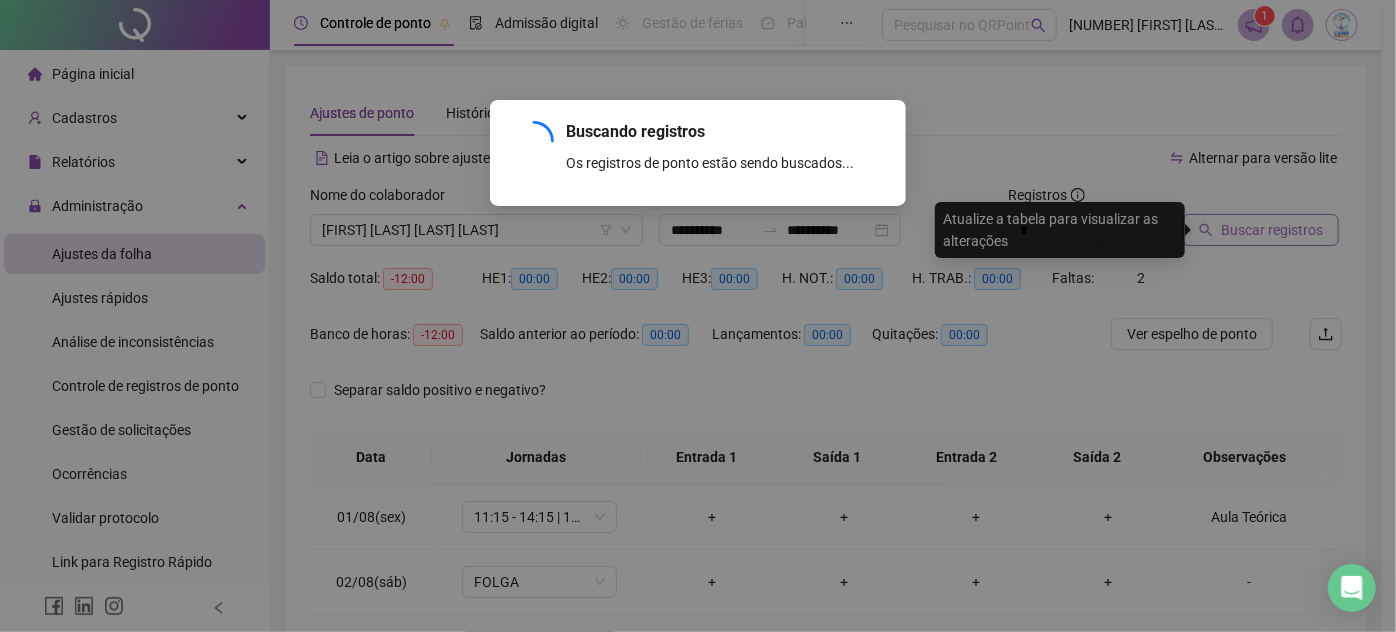 click on "Buscando registros Os registros de ponto estão sendo buscados... OK" at bounding box center [698, 316] 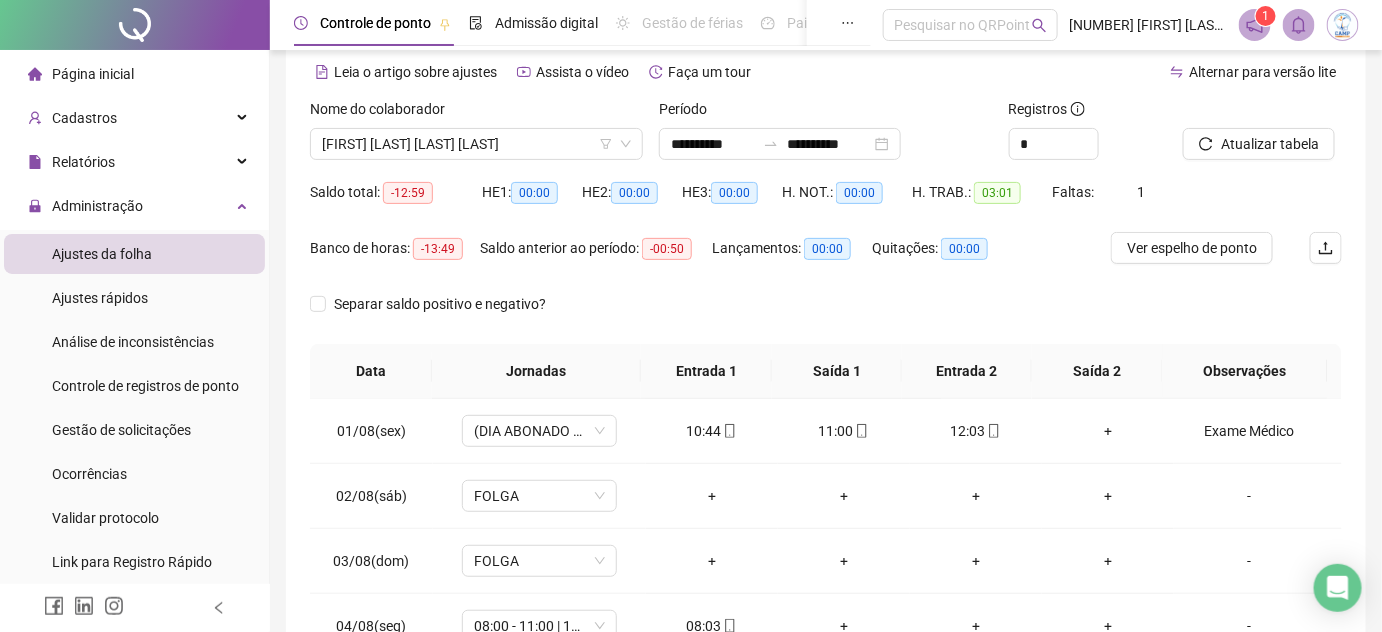 scroll, scrollTop: 181, scrollLeft: 0, axis: vertical 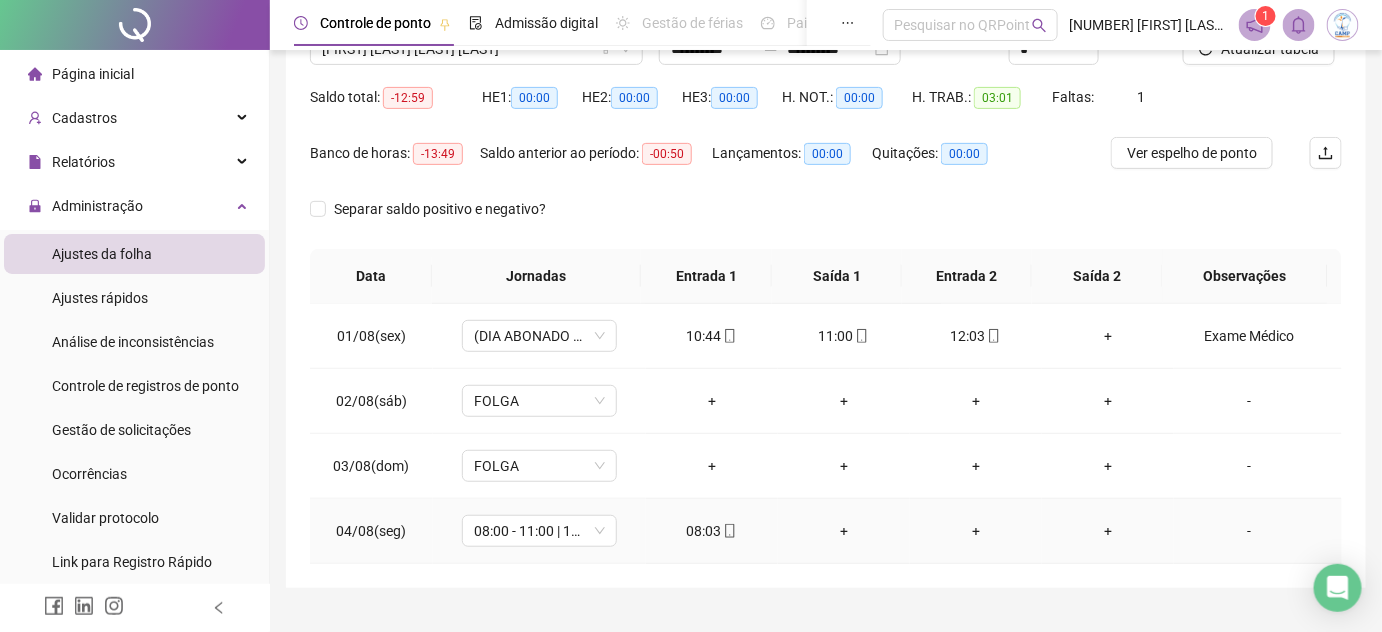 type 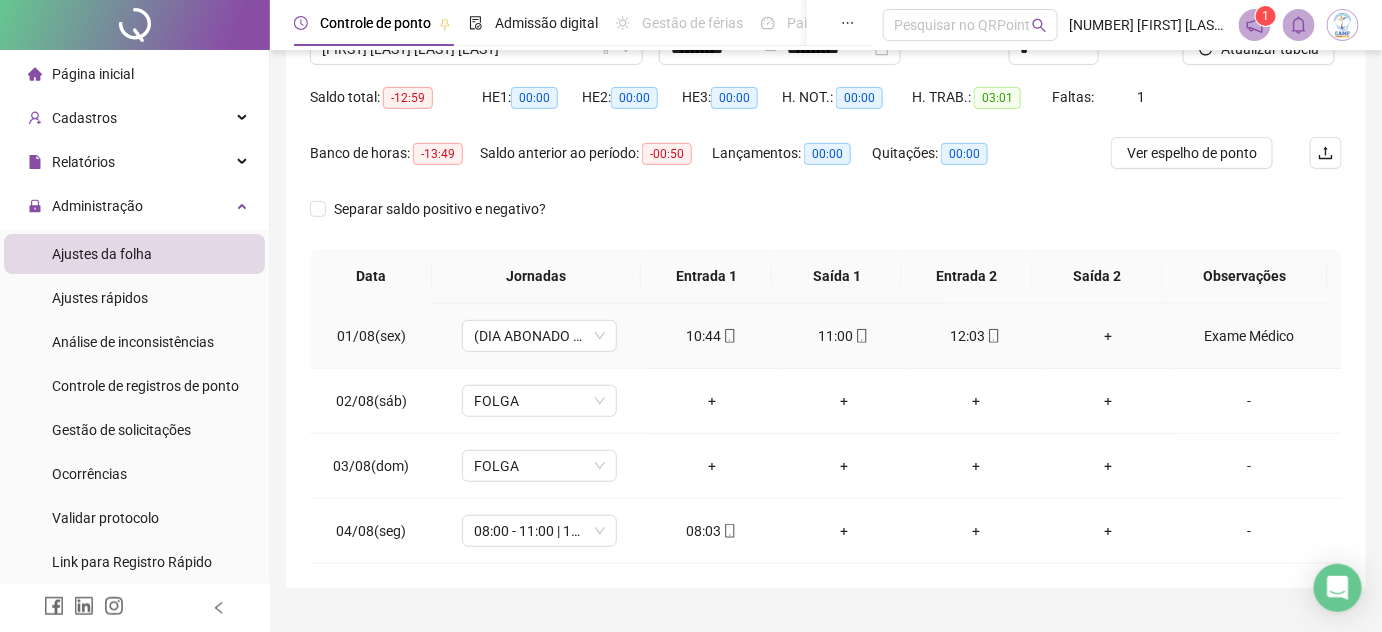 click on "+" at bounding box center (1108, 336) 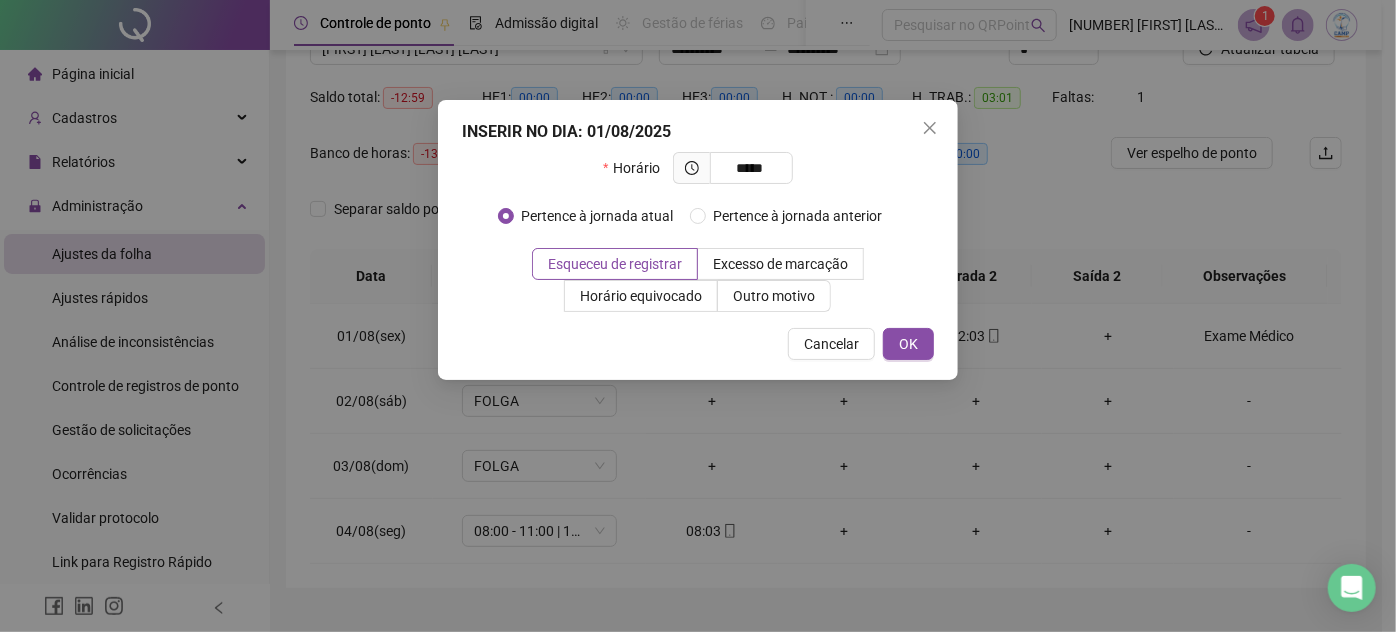 type on "*****" 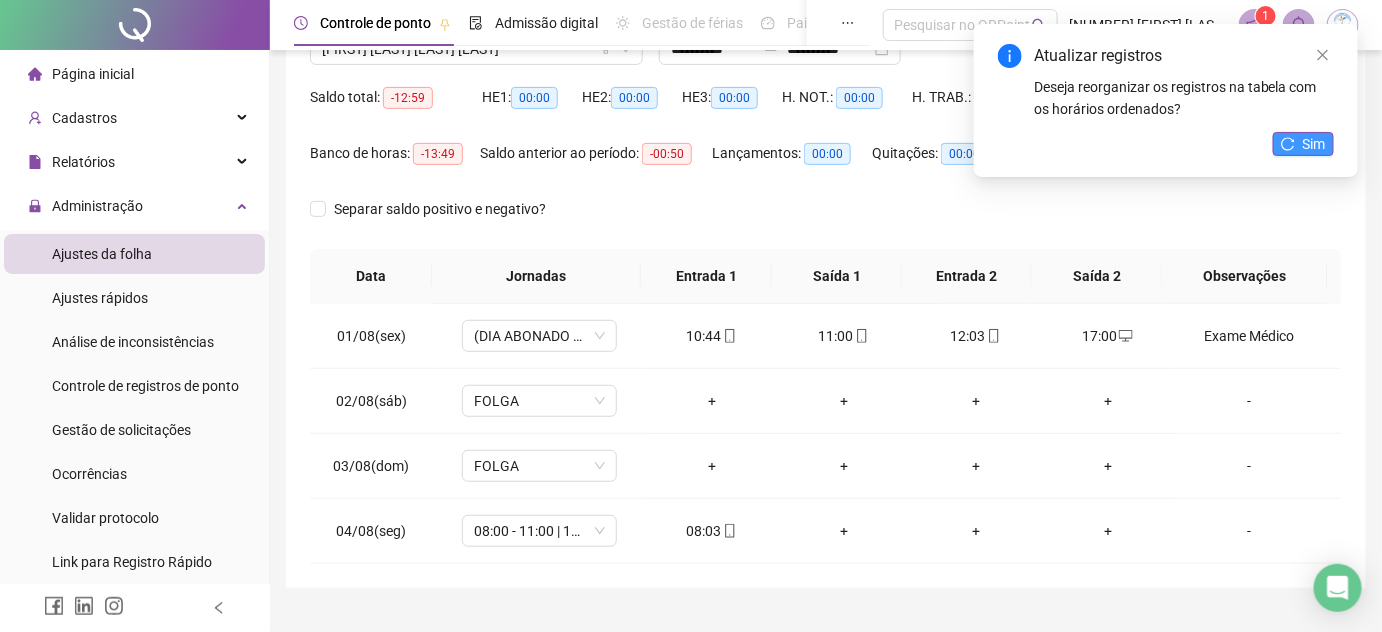 click 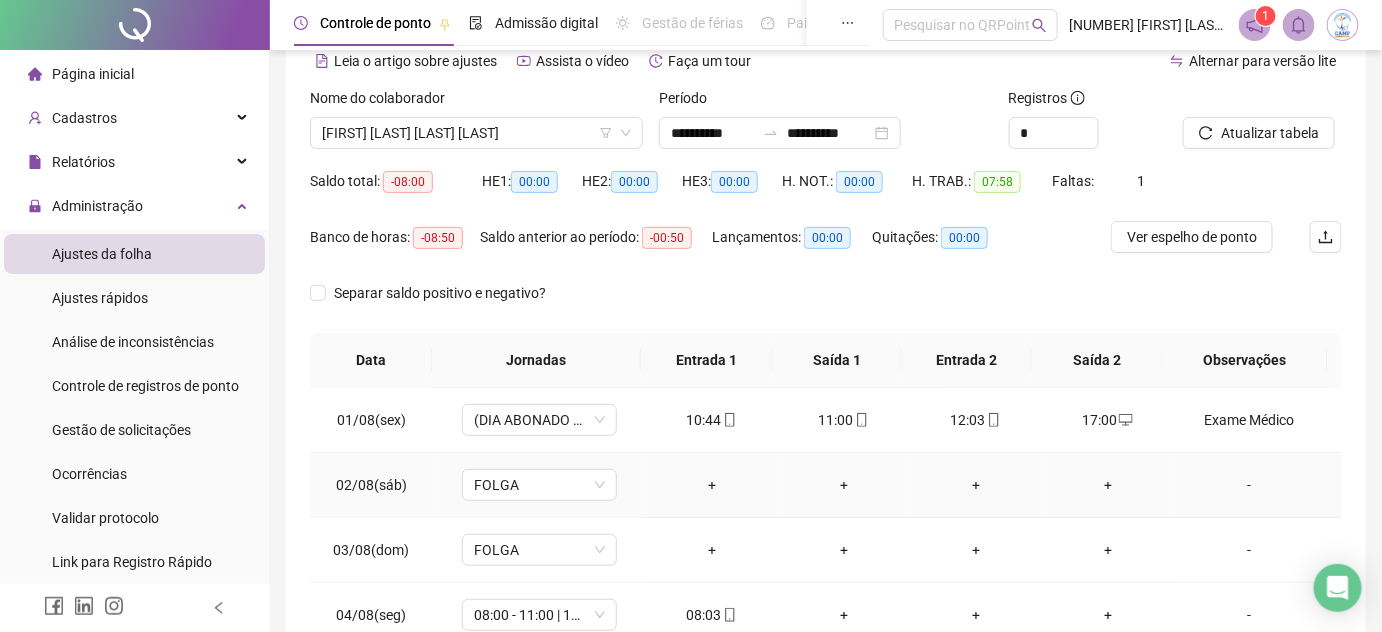scroll, scrollTop: 0, scrollLeft: 0, axis: both 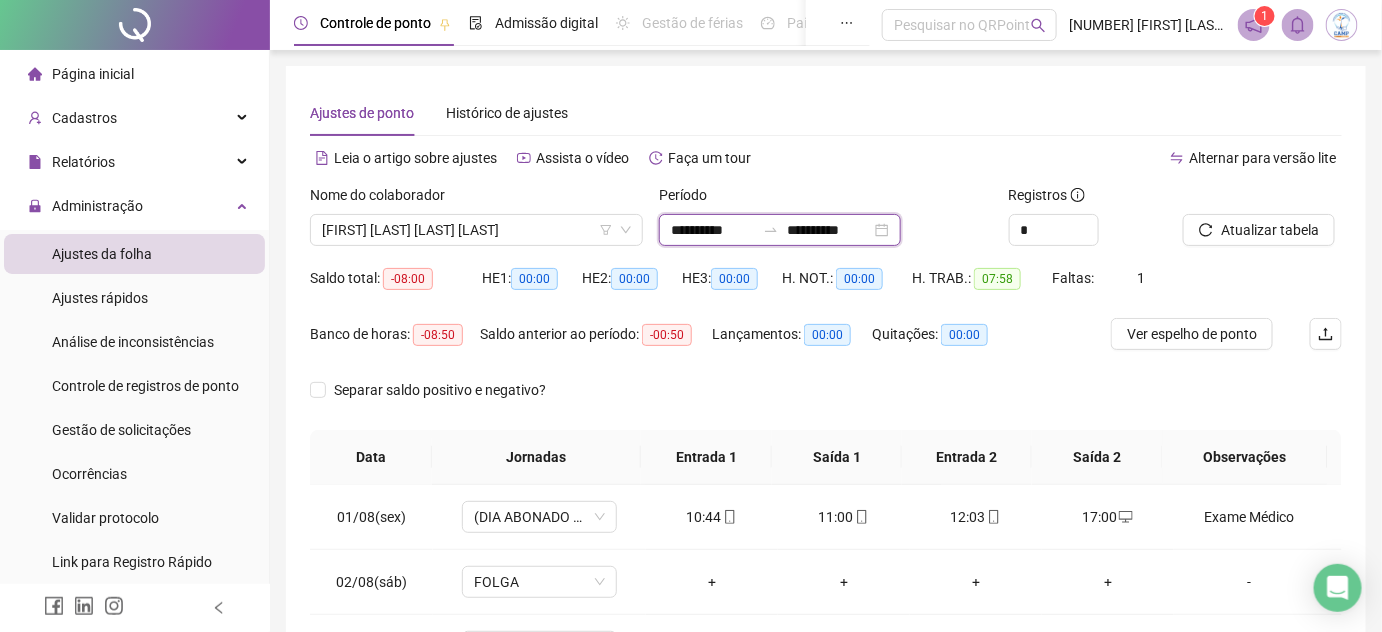 click on "**********" at bounding box center [829, 230] 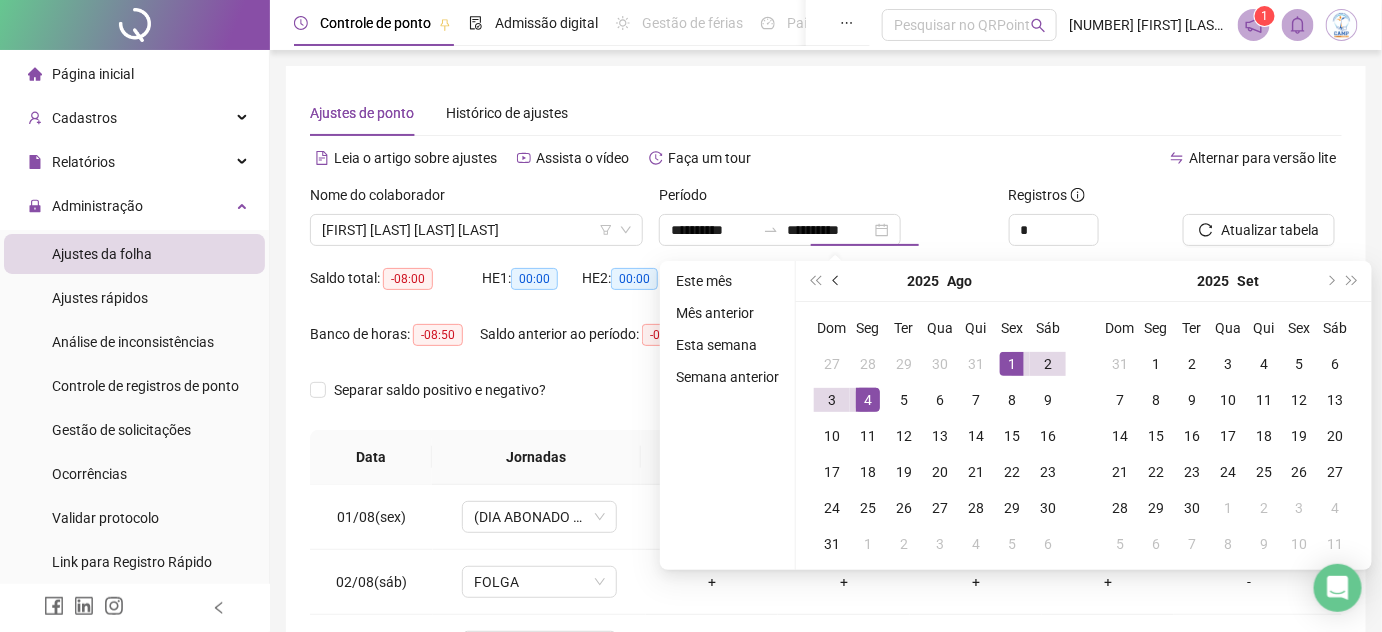 click at bounding box center [838, 281] 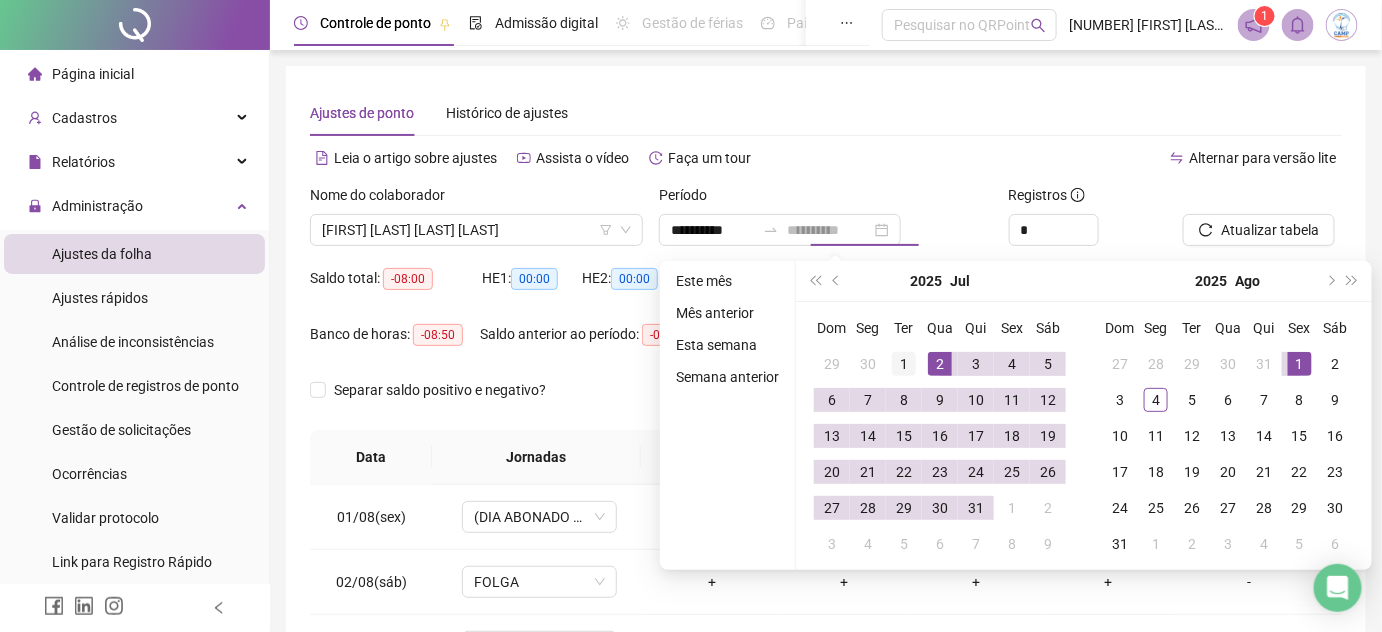 type on "**********" 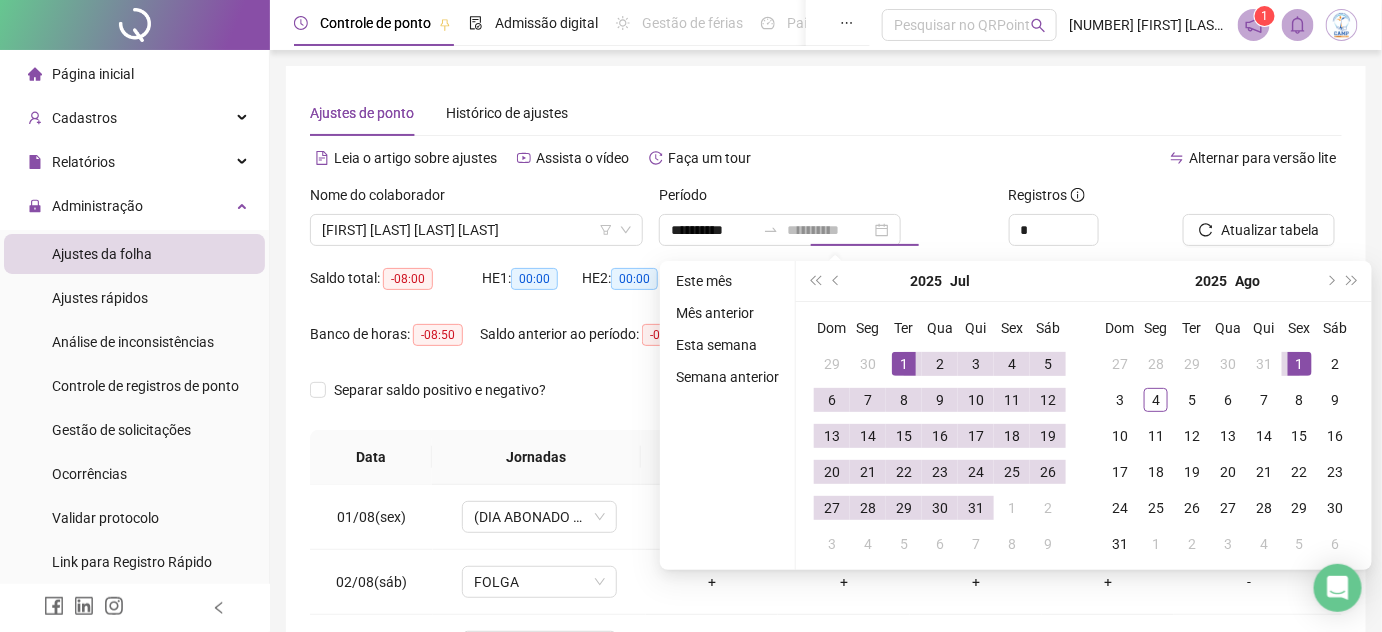 click on "1" at bounding box center [904, 364] 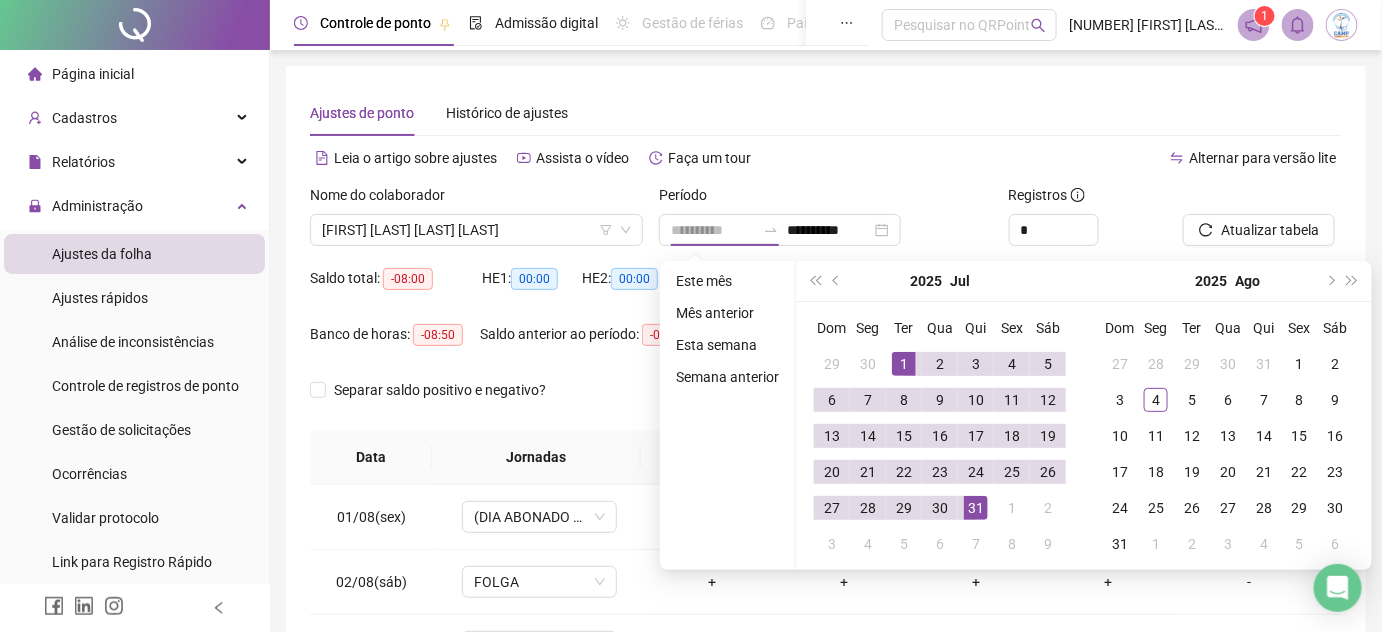 click on "31" at bounding box center (976, 508) 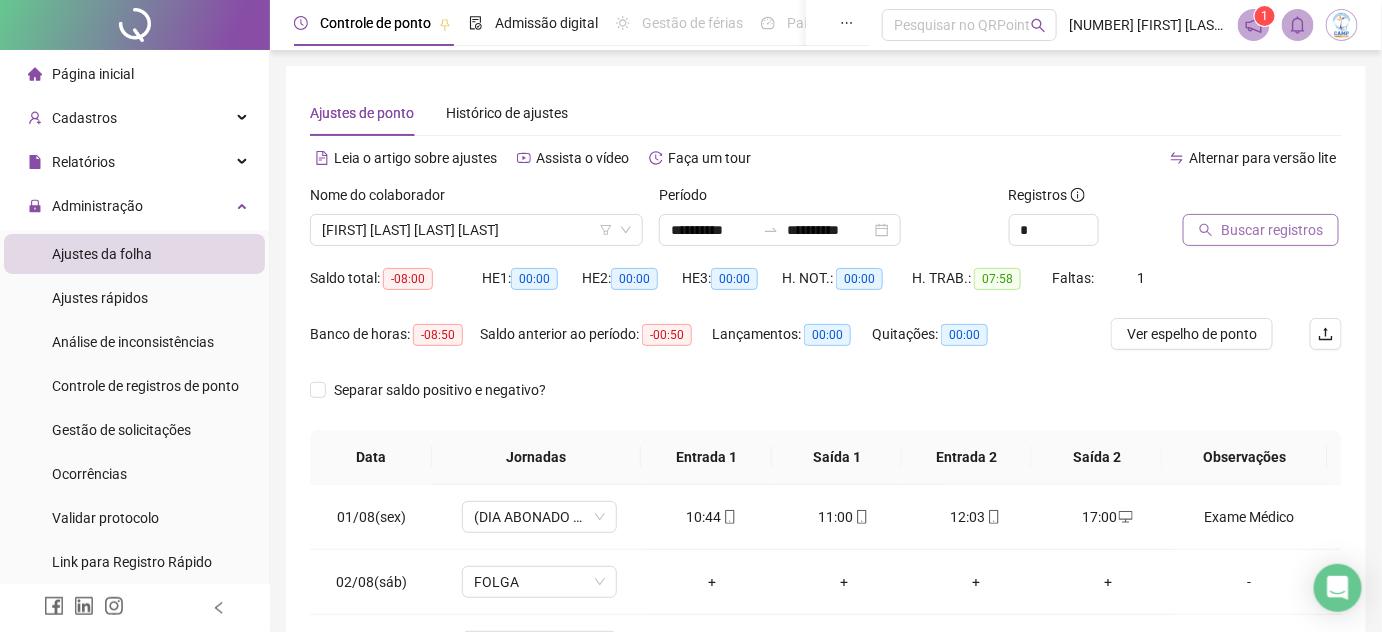 click on "Buscar registros" at bounding box center (1272, 230) 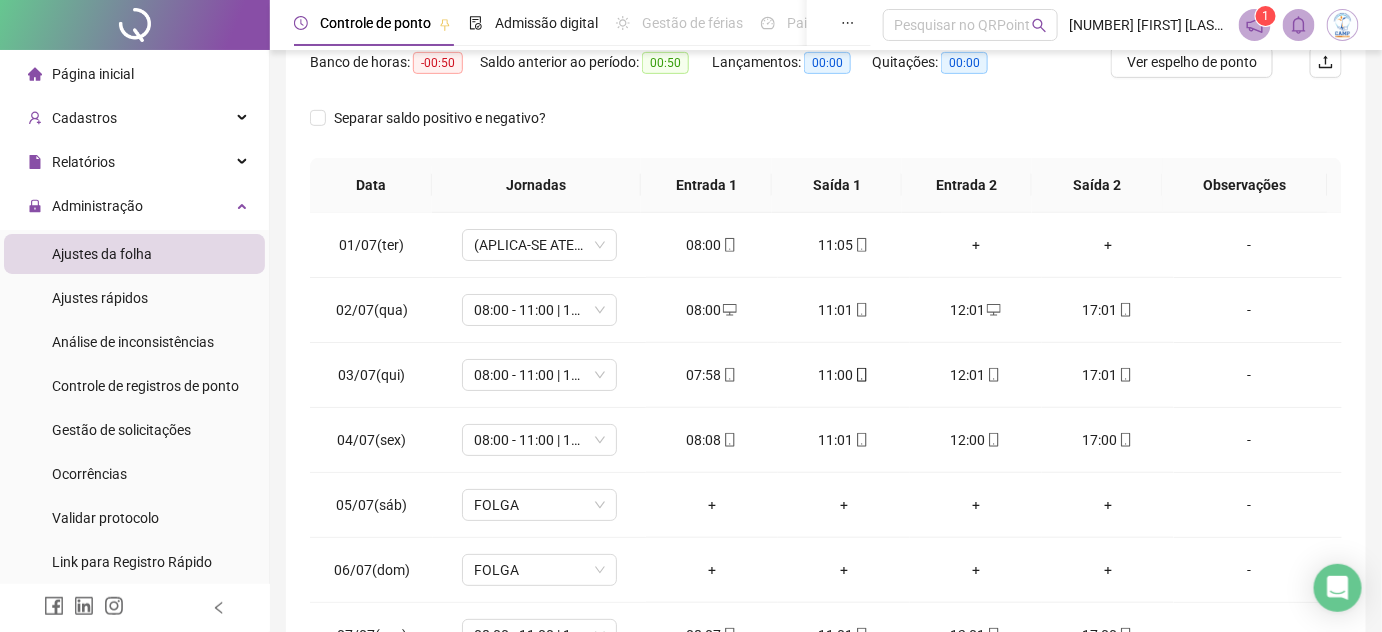 scroll, scrollTop: 272, scrollLeft: 0, axis: vertical 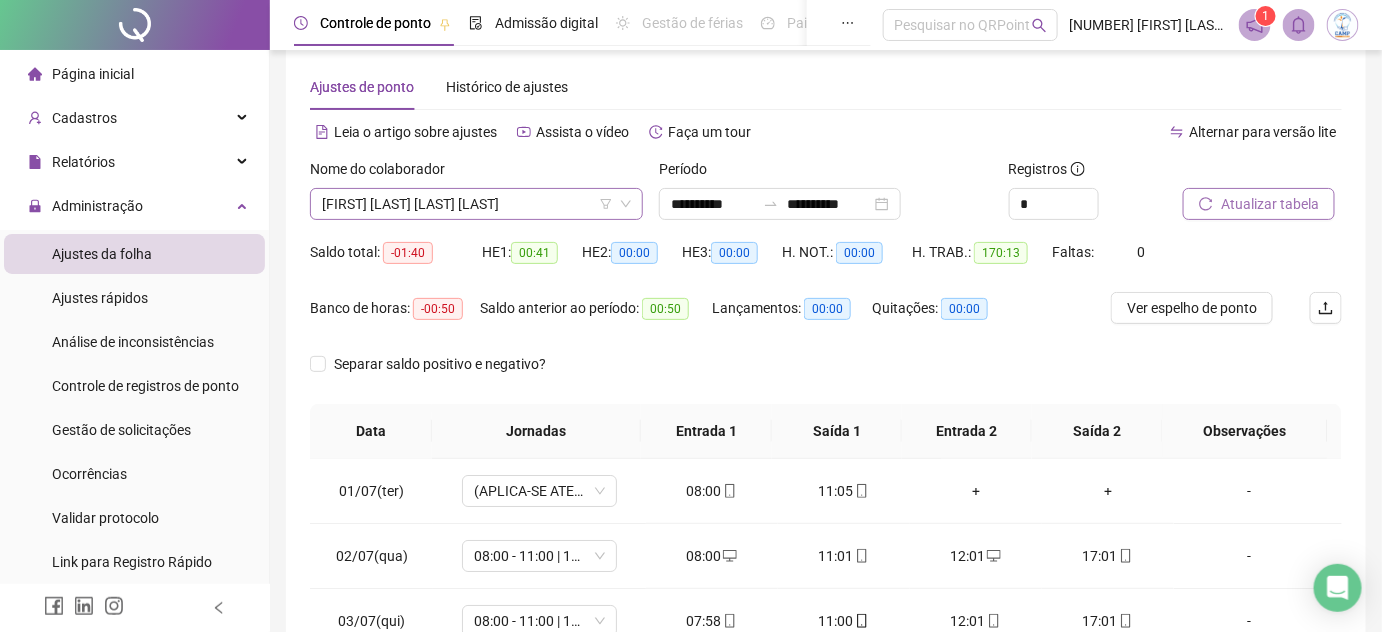 click on "[FIRST] [LAST] [LAST] [LAST]" at bounding box center [476, 204] 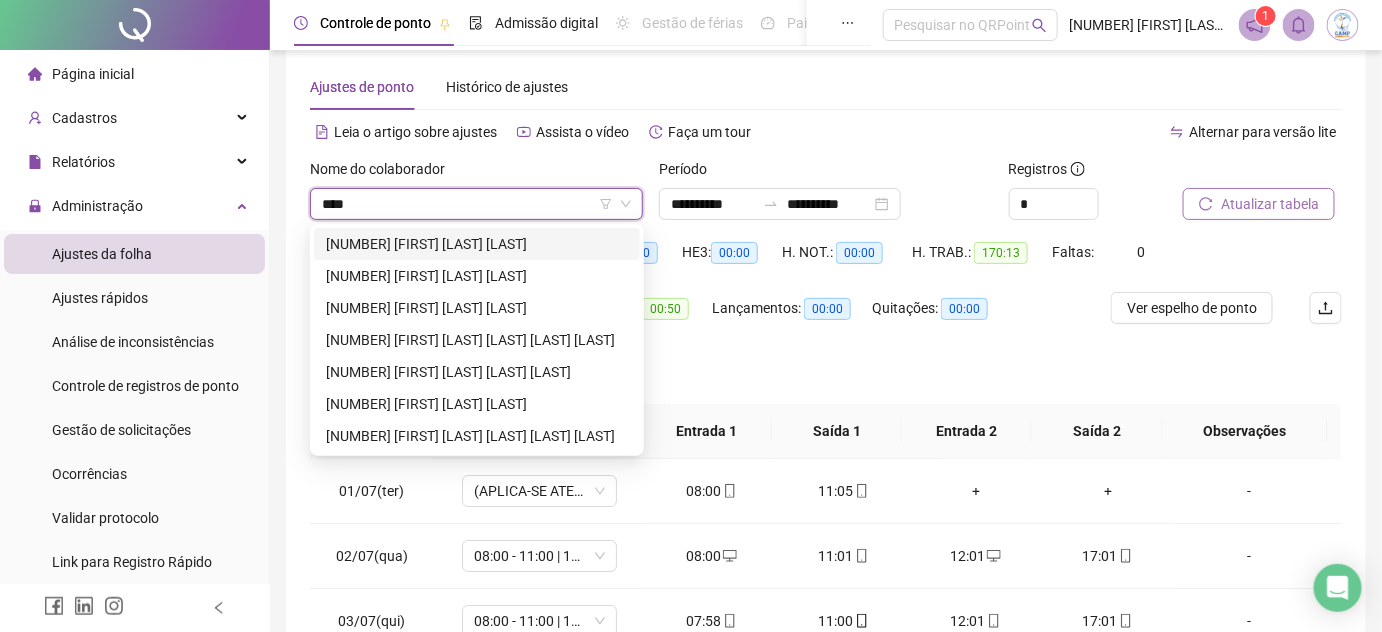 scroll, scrollTop: 0, scrollLeft: 0, axis: both 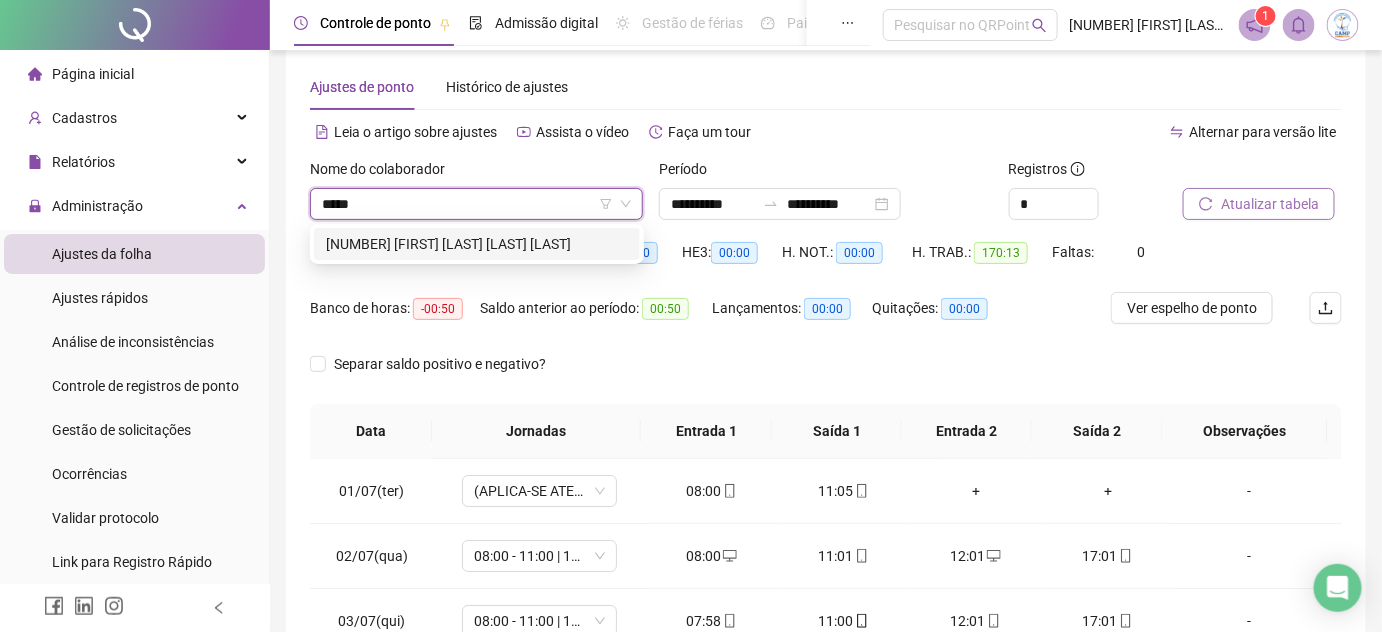 type 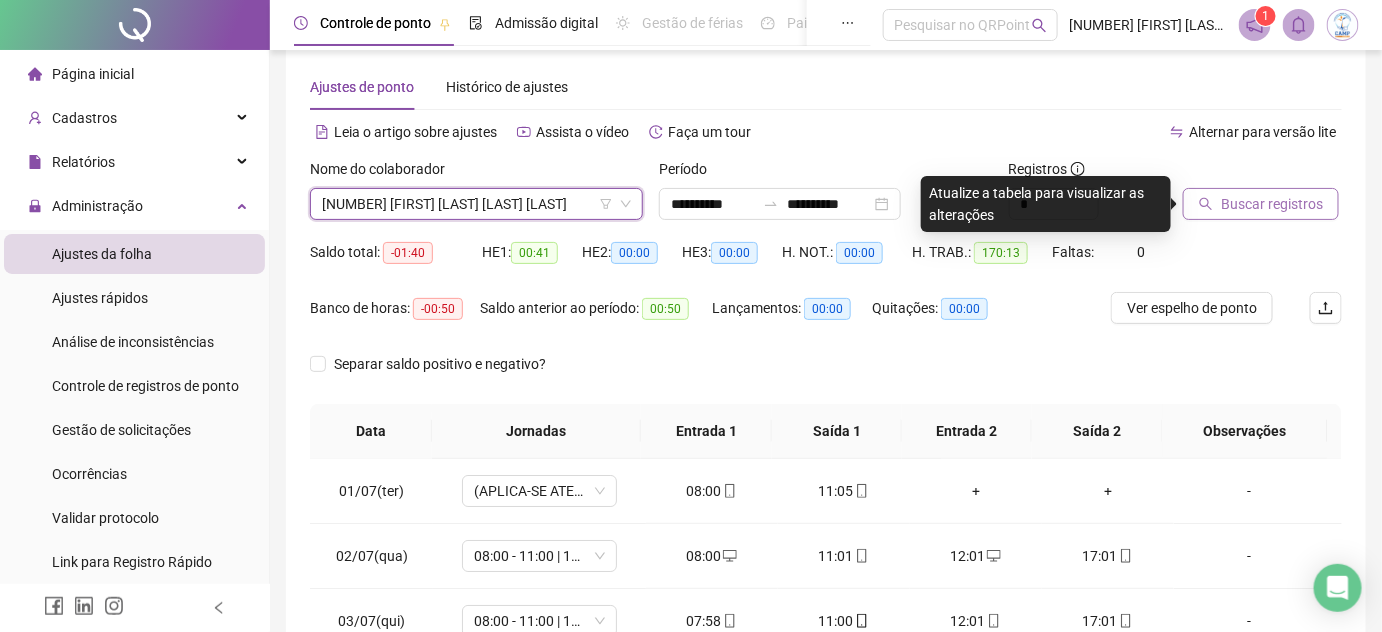 click on "Buscar registros" at bounding box center [1272, 204] 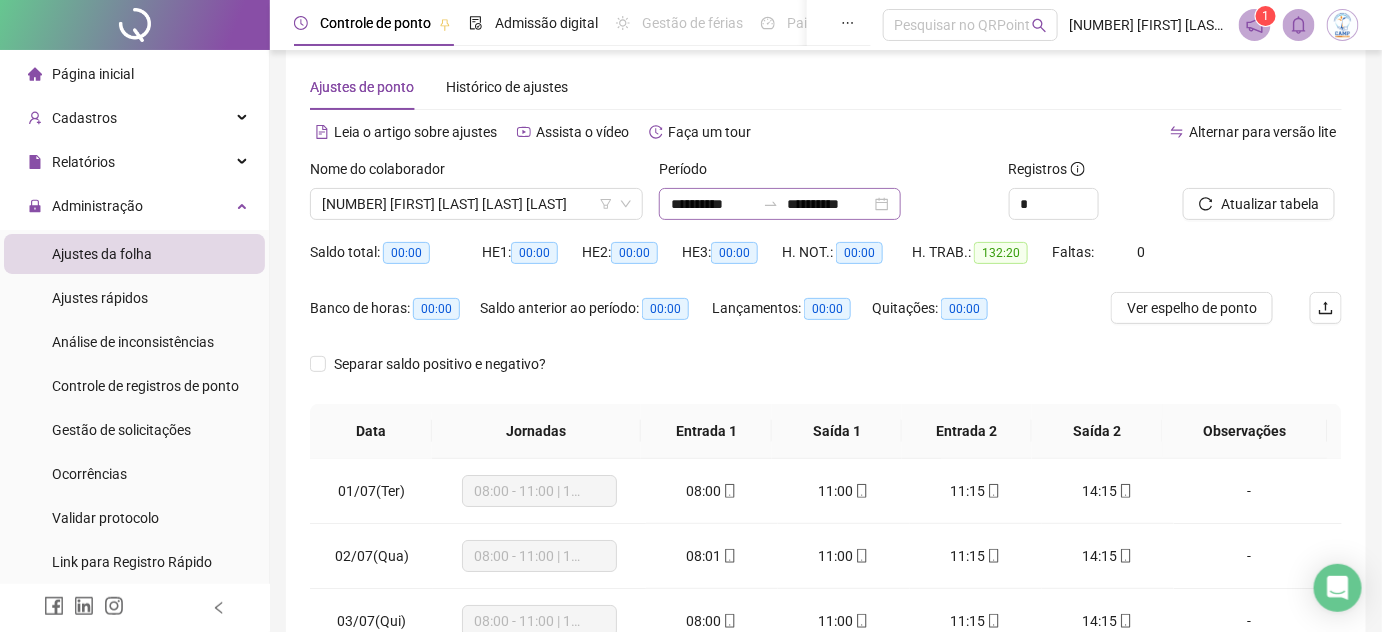 click on "**********" at bounding box center [780, 204] 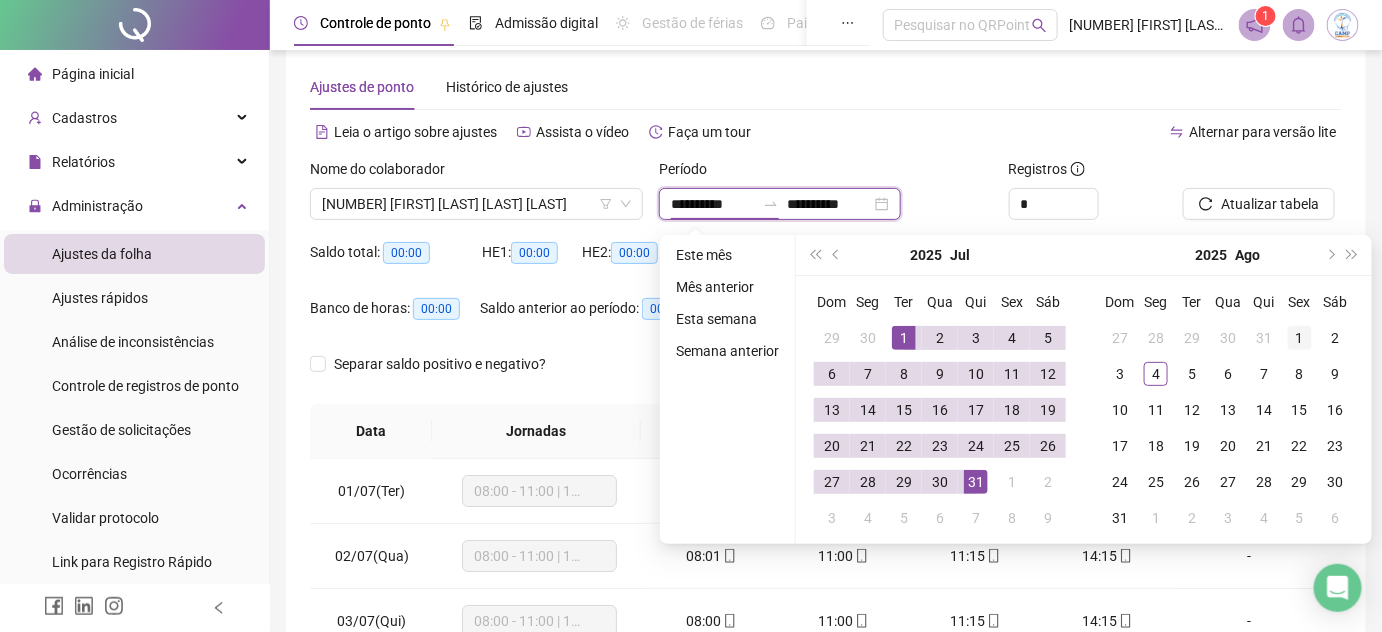 type on "**********" 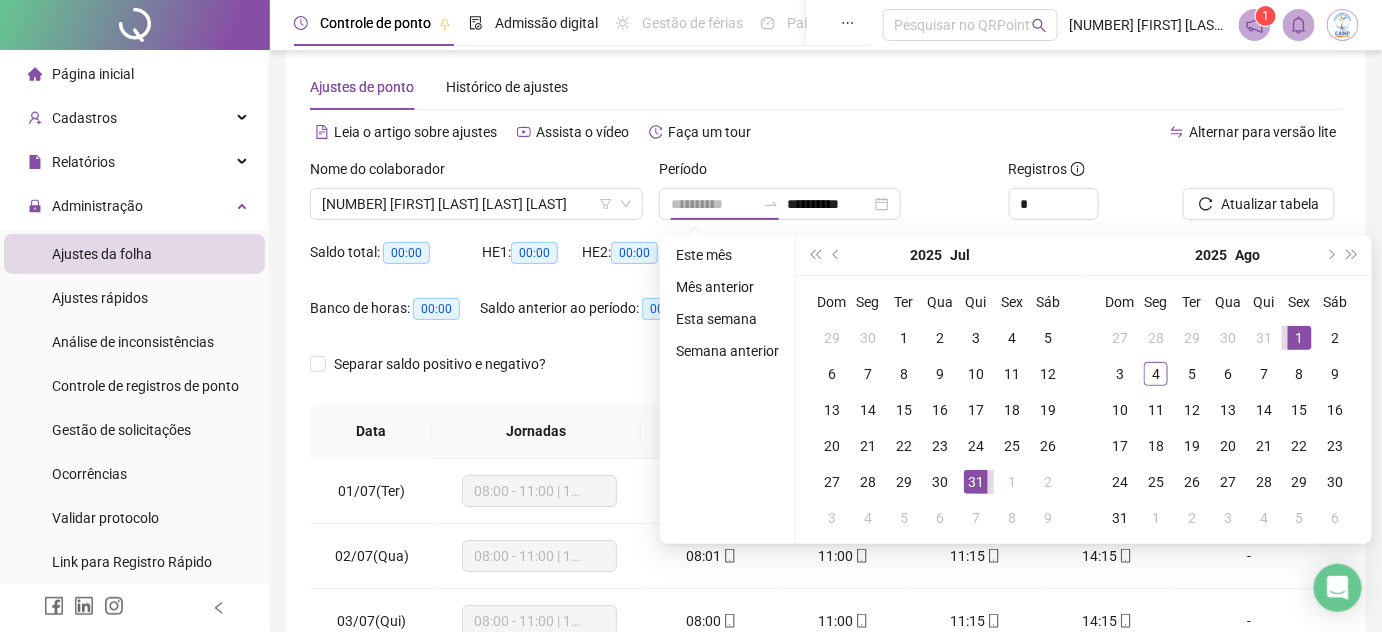 click on "1" at bounding box center [1300, 338] 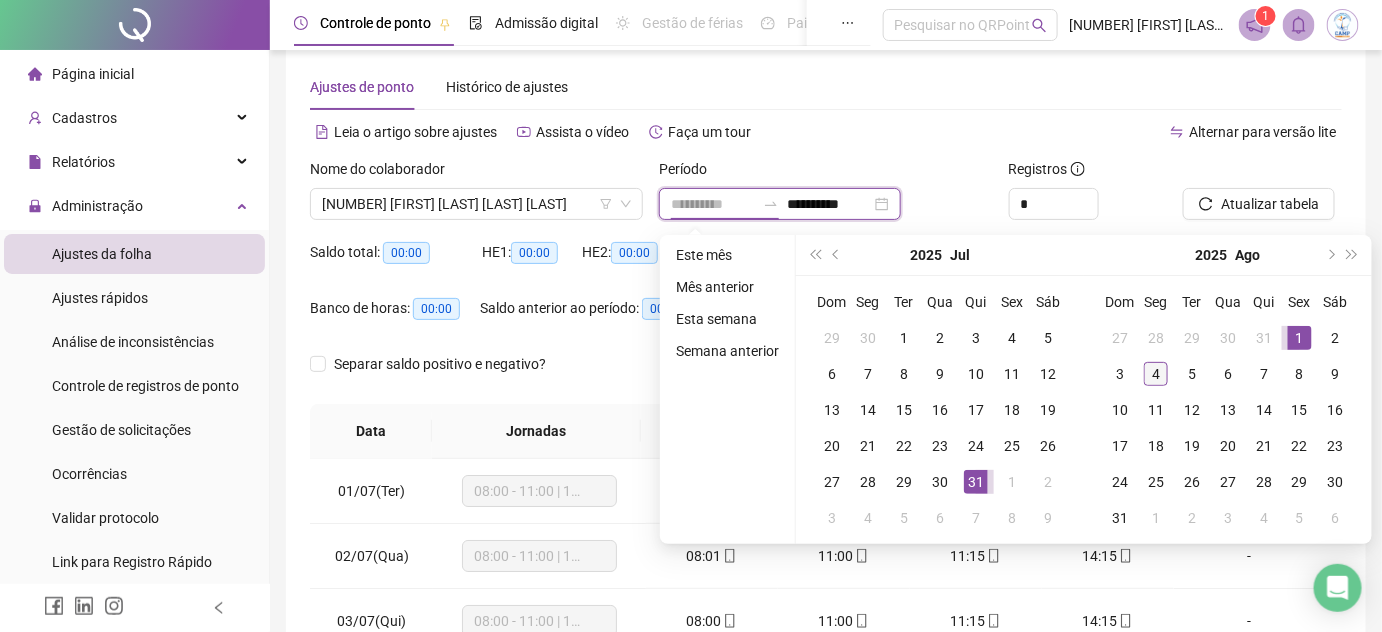 type on "**********" 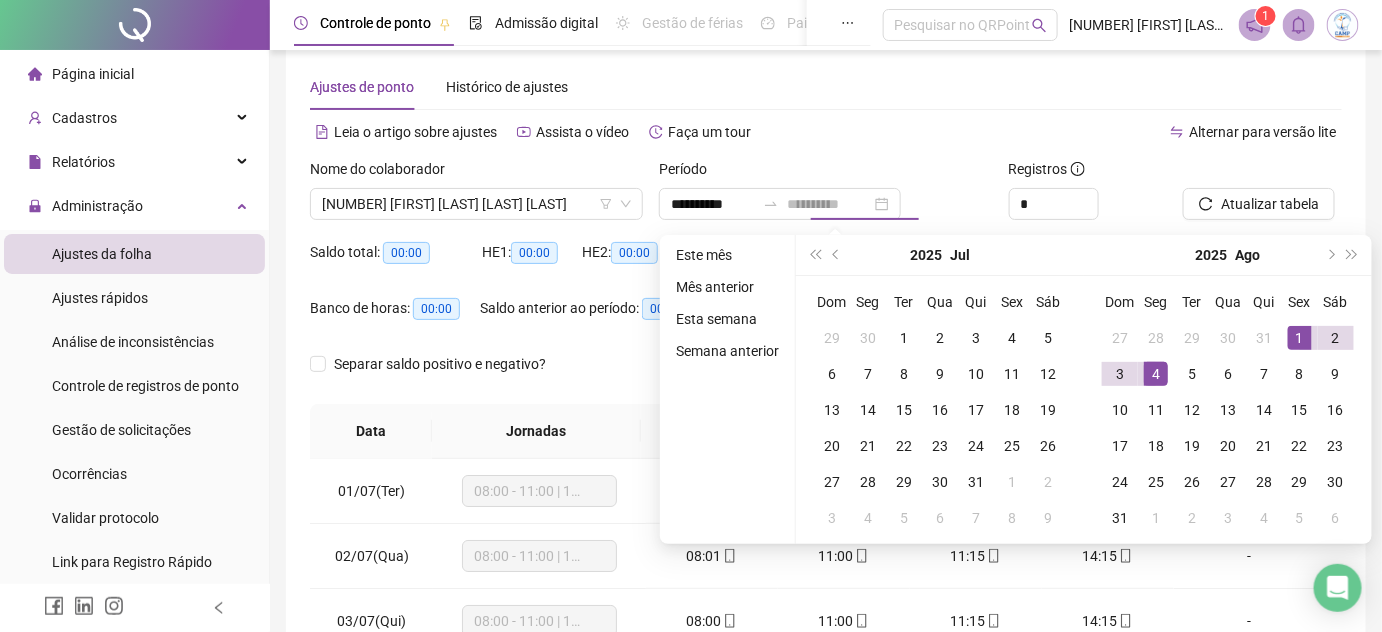click on "4" at bounding box center [1156, 374] 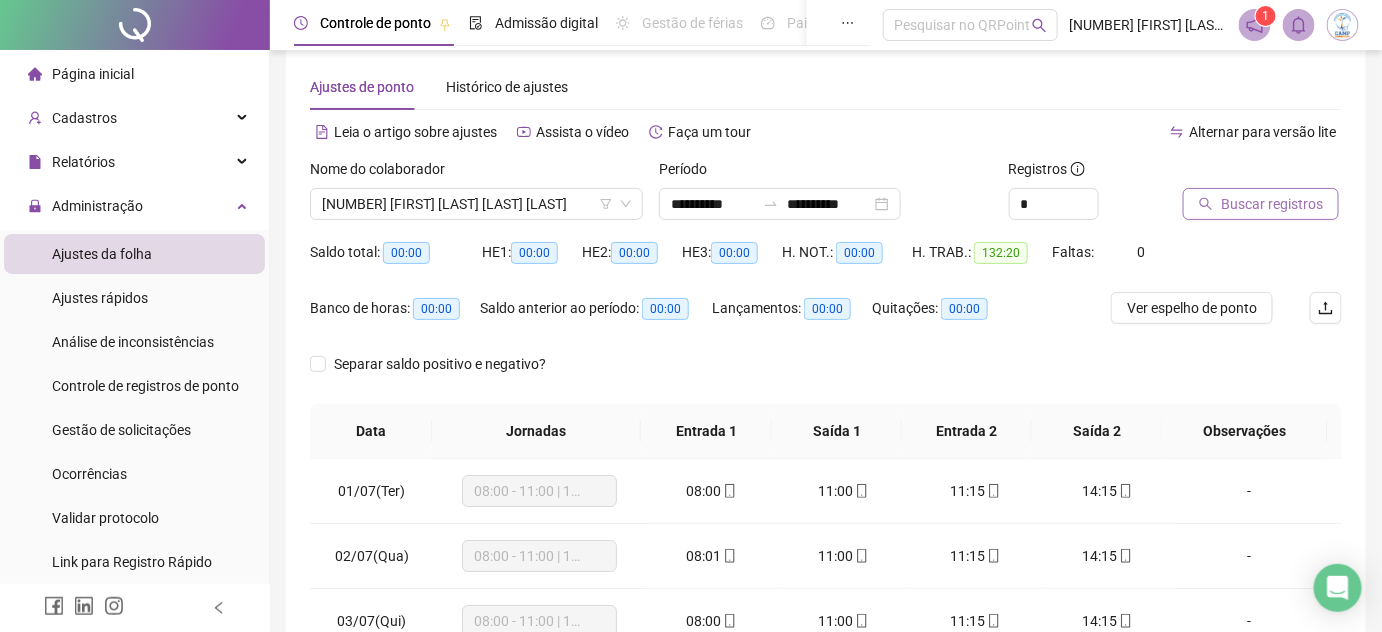 click on "Buscar registros" at bounding box center (1272, 204) 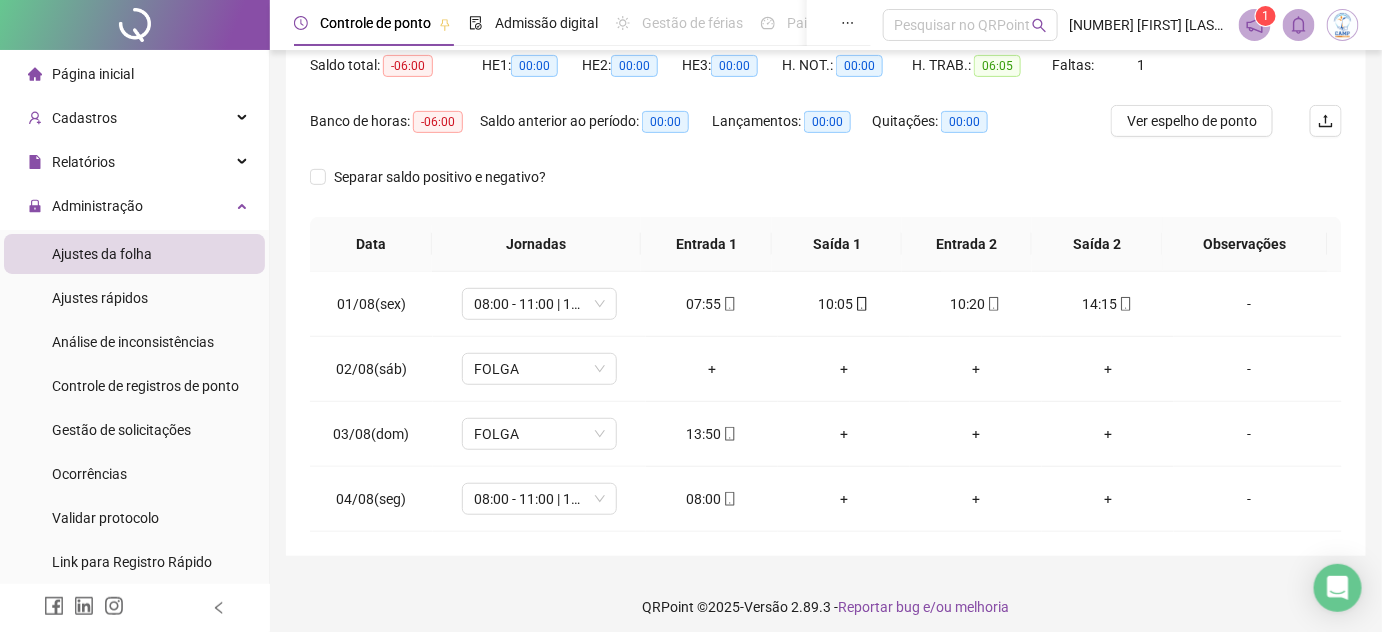 scroll, scrollTop: 221, scrollLeft: 0, axis: vertical 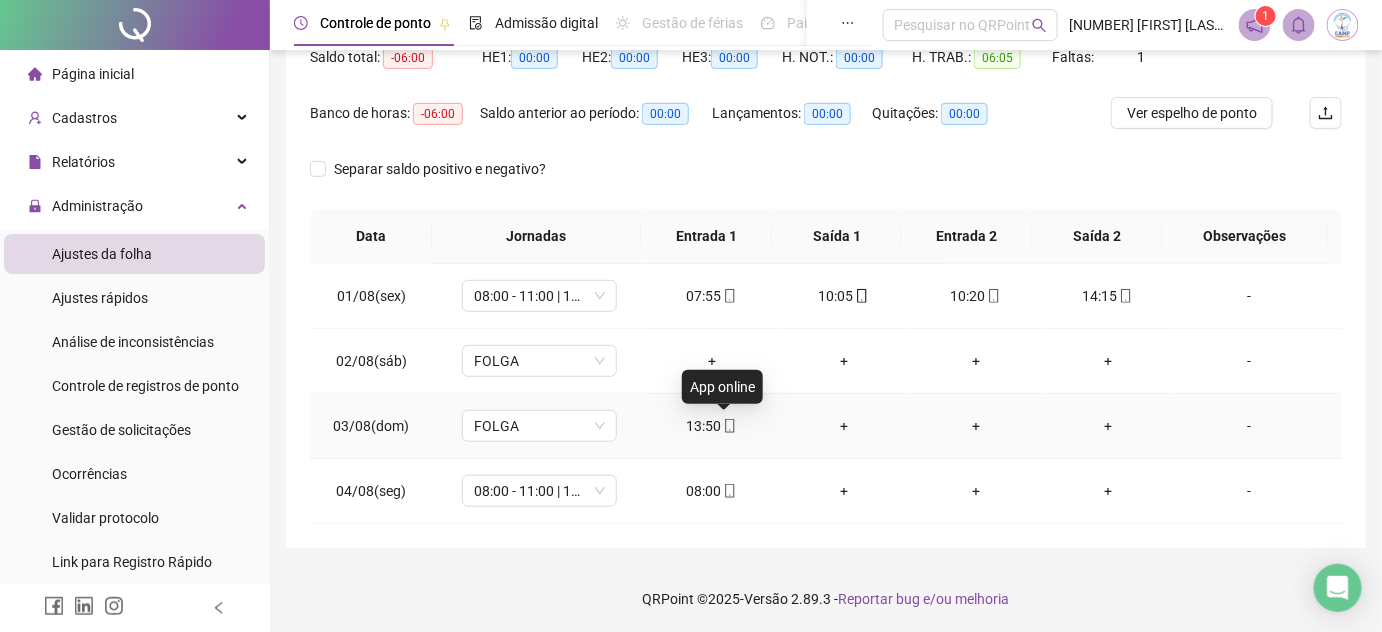 click on "13:50" at bounding box center [712, 426] 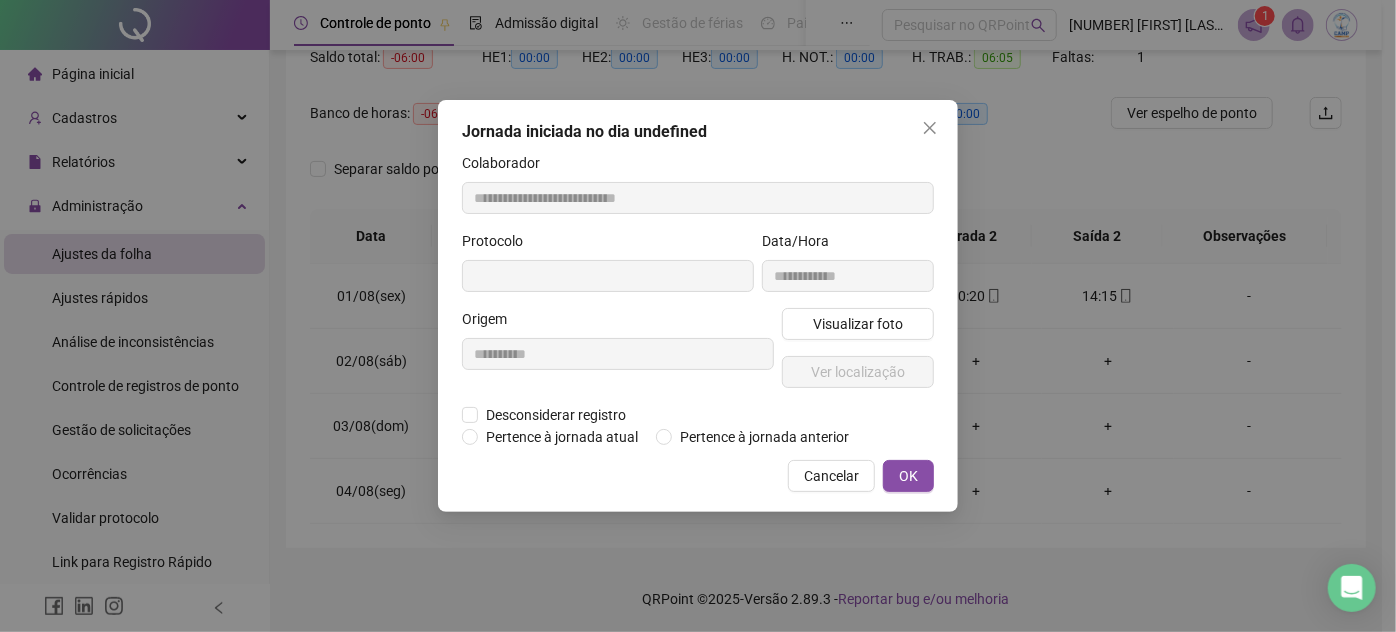 type on "**********" 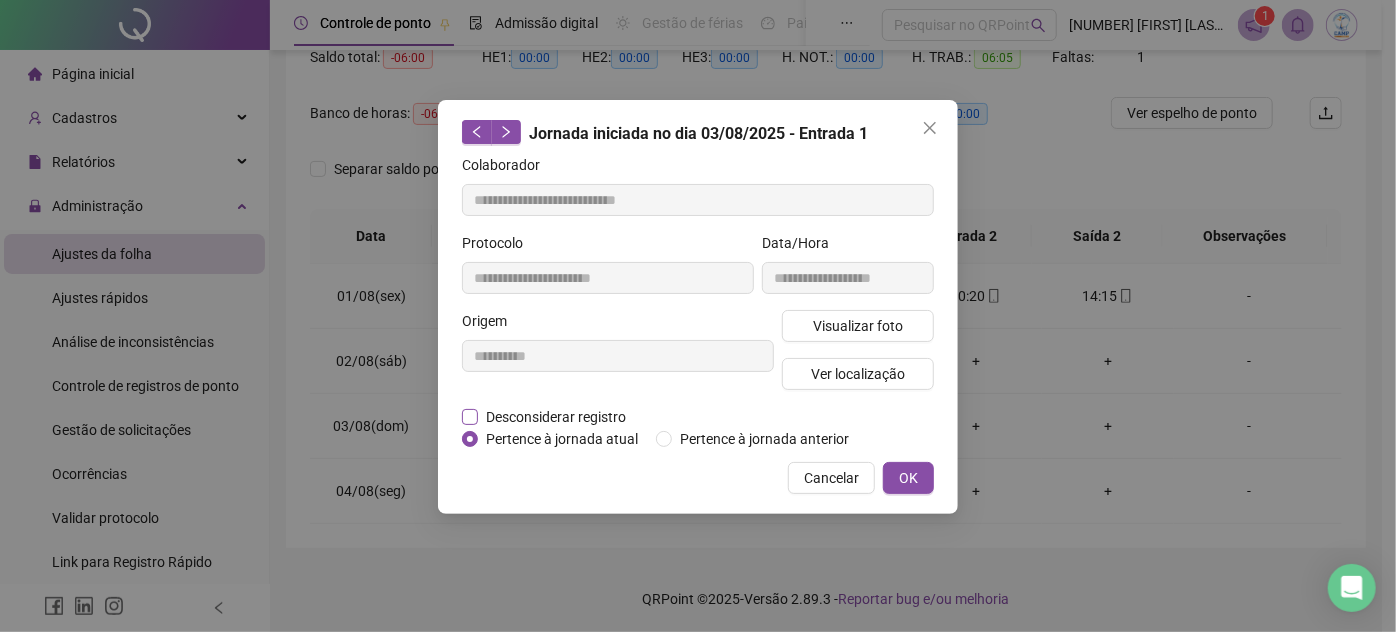 click on "Desconsiderar registro" at bounding box center [556, 417] 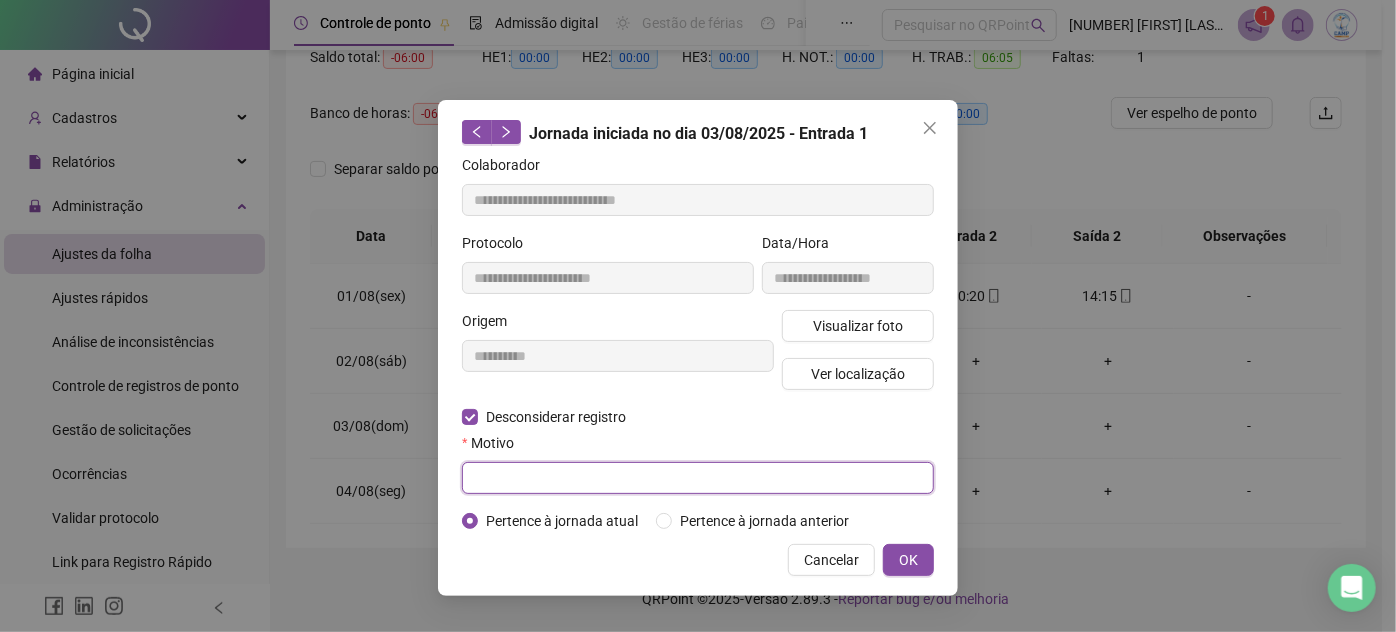 click at bounding box center [698, 478] 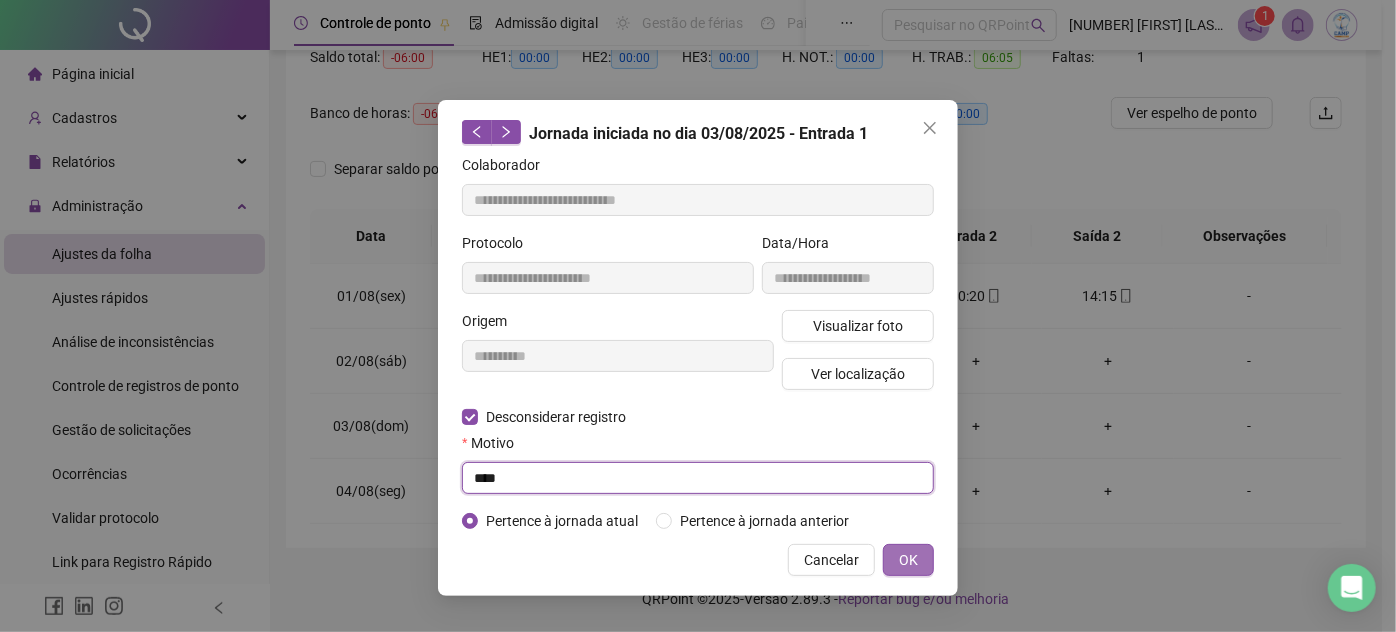 type on "****" 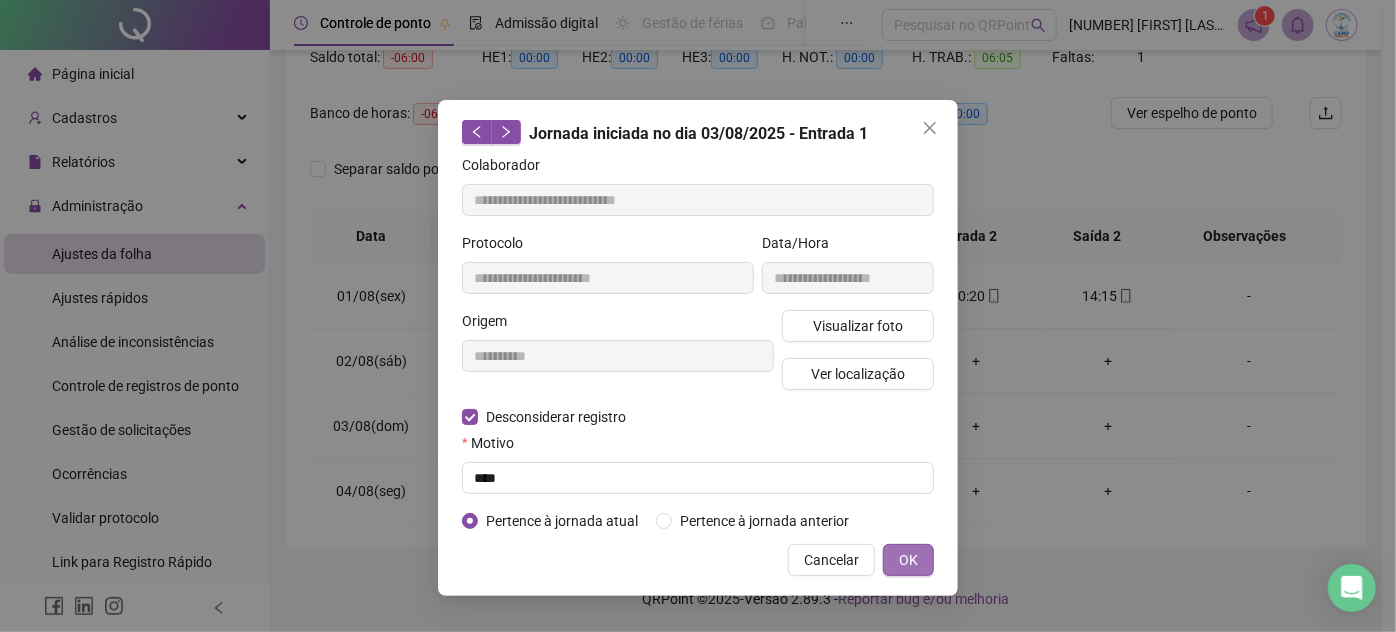 click on "OK" at bounding box center (908, 560) 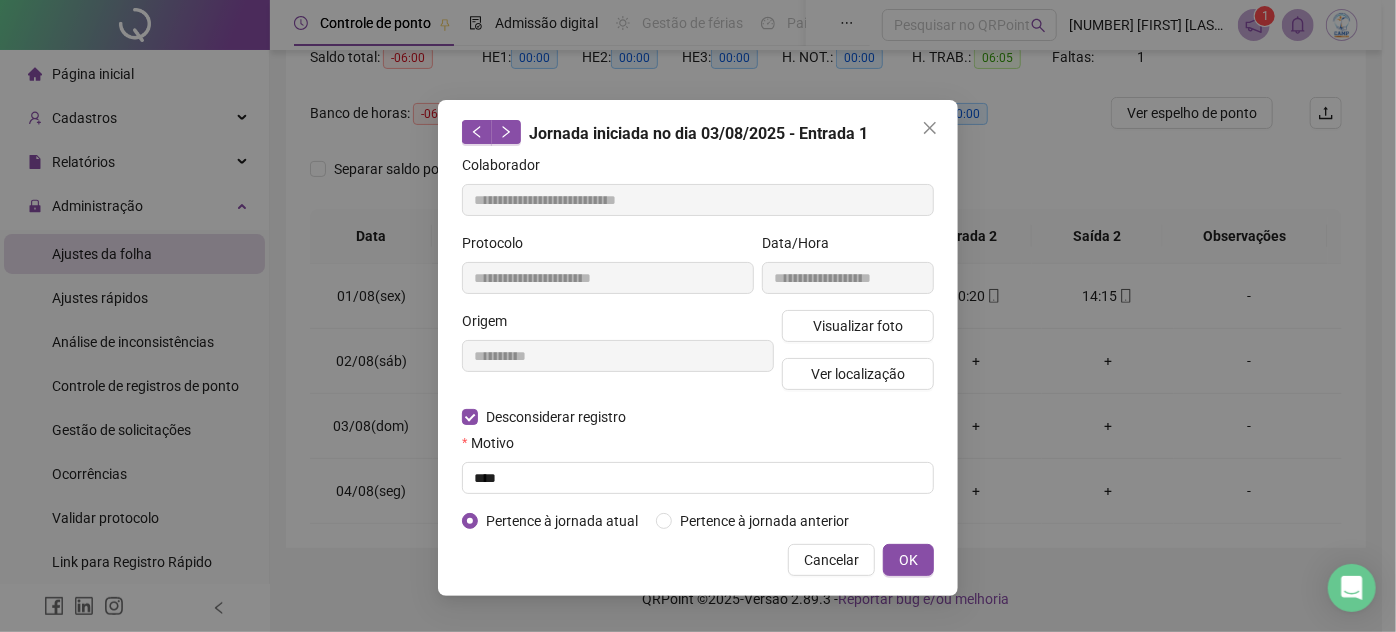 click on "**********" at bounding box center (698, 316) 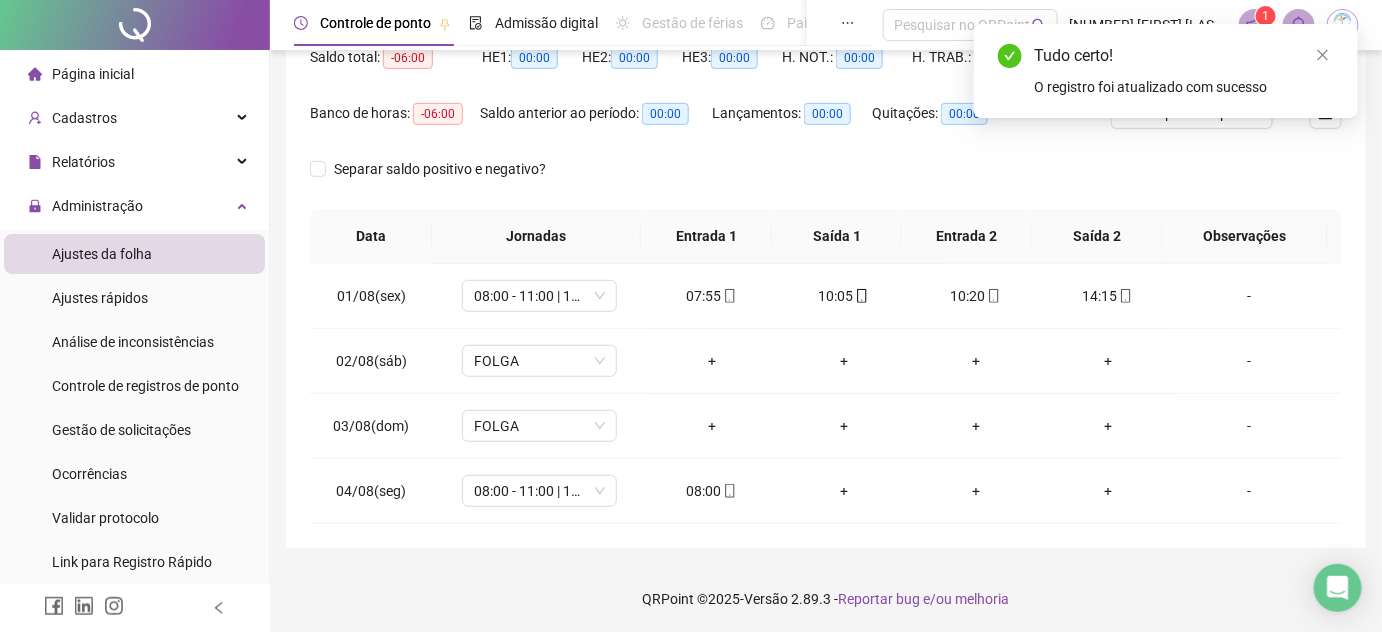 scroll, scrollTop: 0, scrollLeft: 0, axis: both 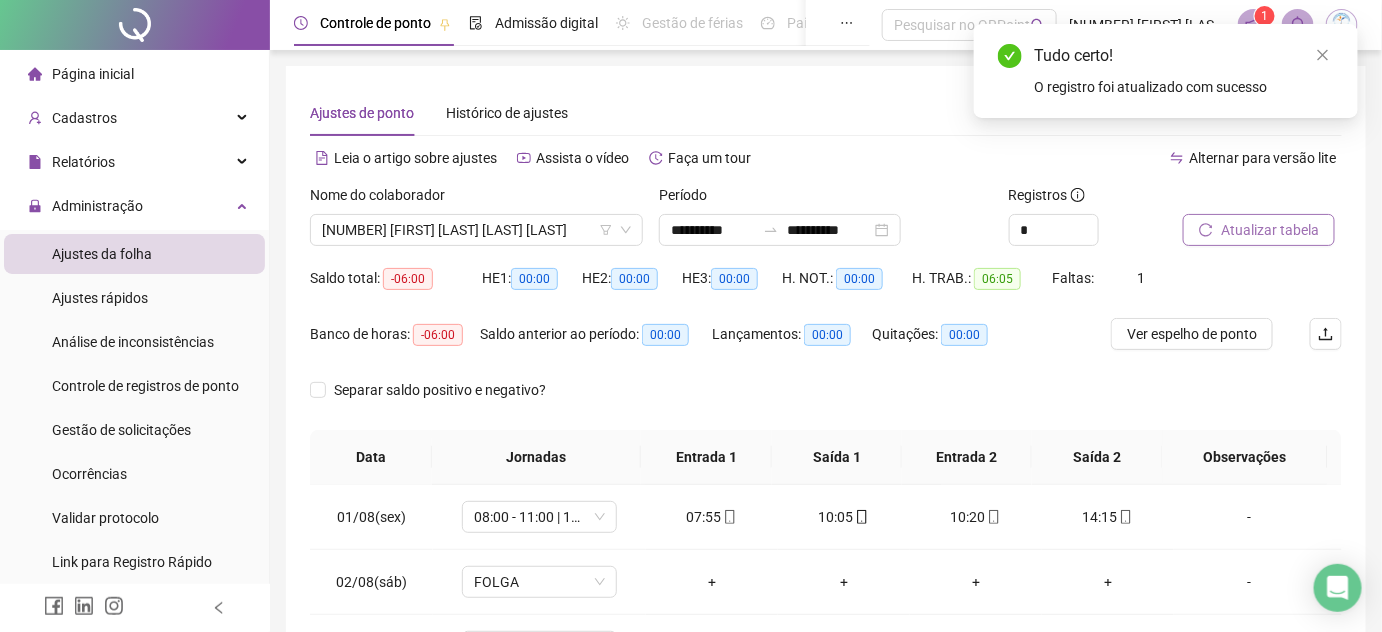 click on "Atualizar tabela" at bounding box center (1270, 230) 